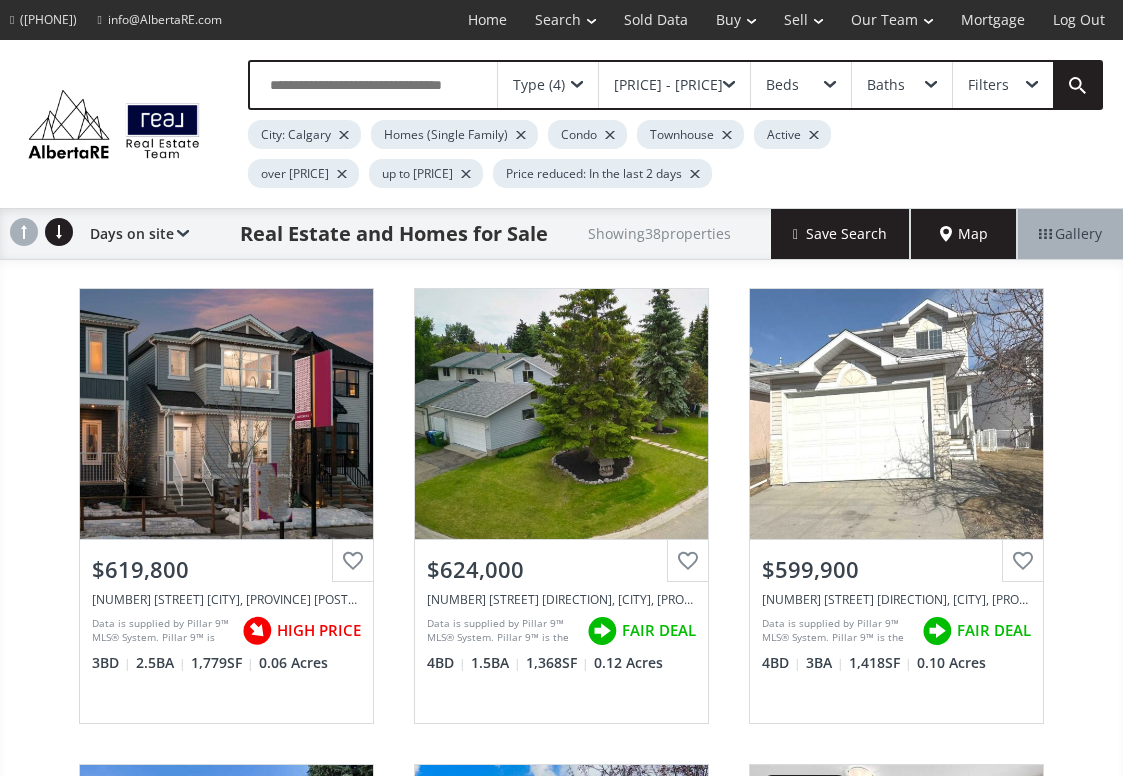 scroll, scrollTop: 0, scrollLeft: 0, axis: both 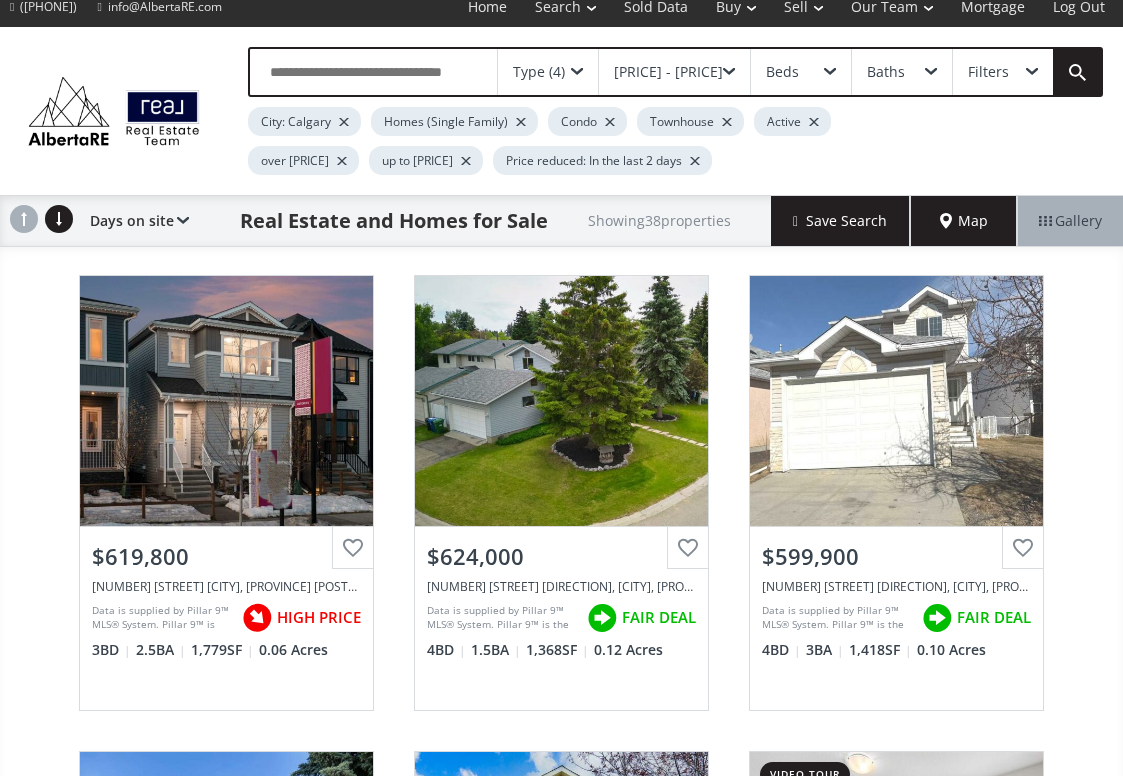click on "Map" at bounding box center [964, 221] 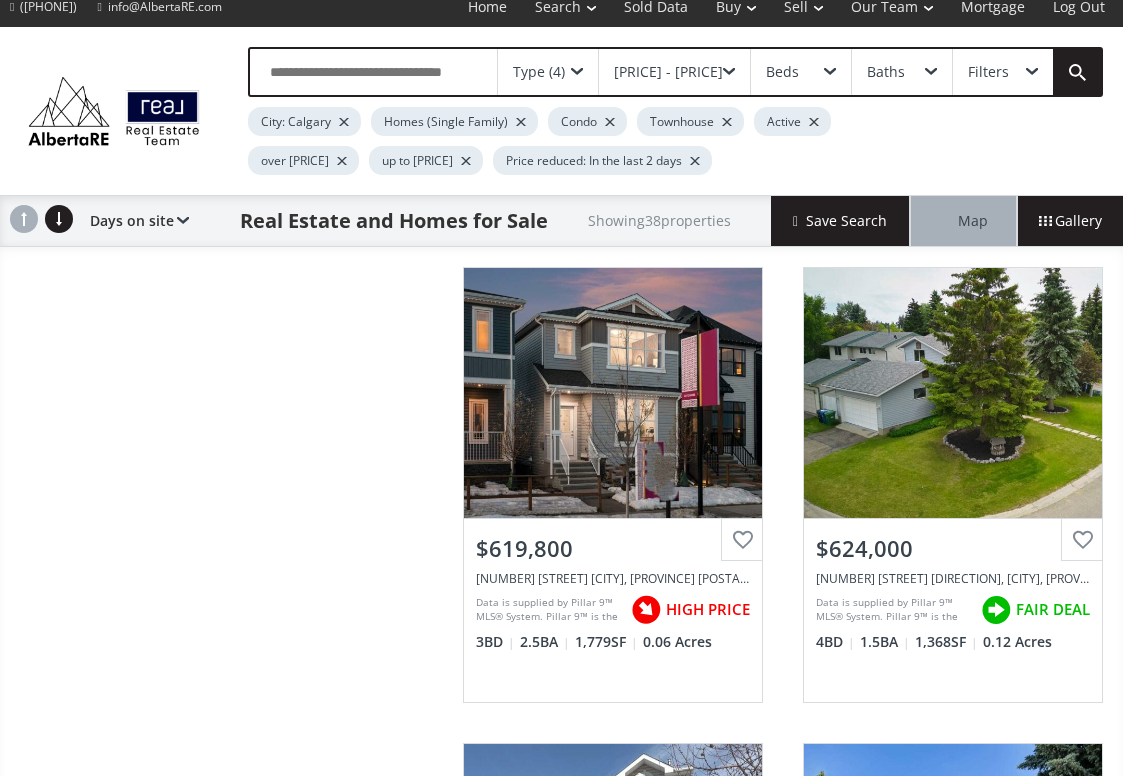 scroll, scrollTop: 0, scrollLeft: 0, axis: both 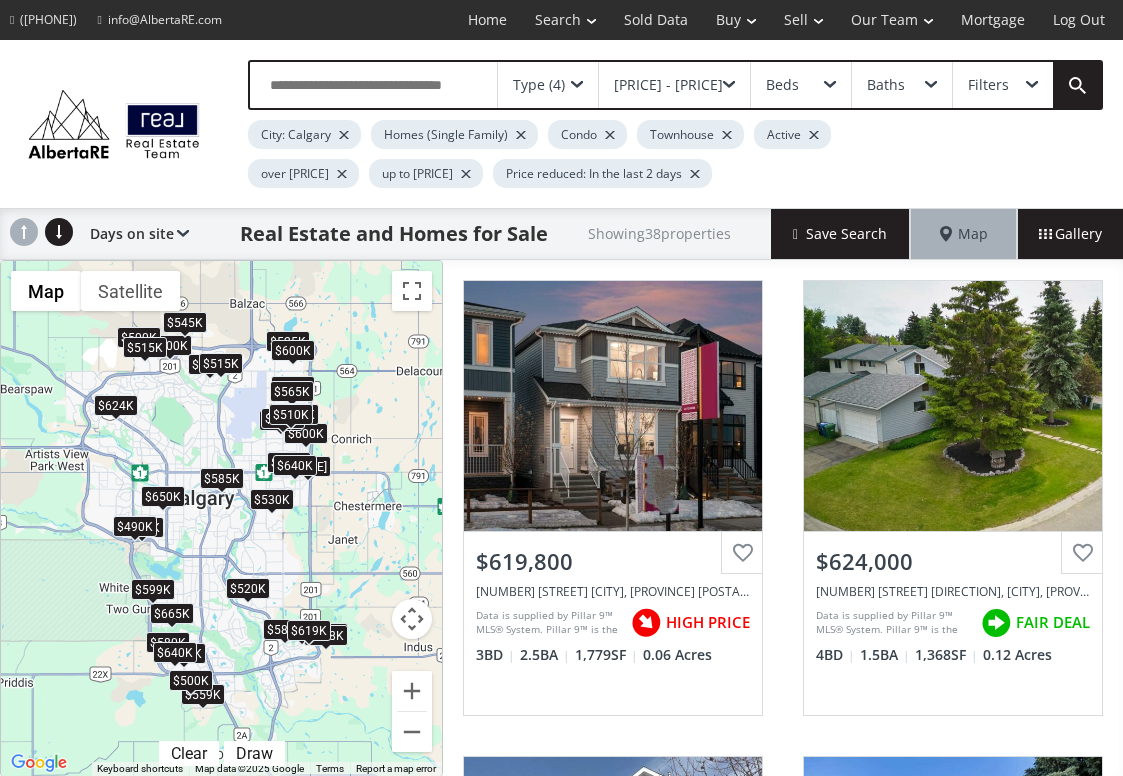click on "To navigate, press the arrow keys. $620K $624K $600K $665K $520K $525K $530K $600K $580K $650K $600K $575K $489K $550K $640K $559K $649K $520K $640K $545K $585K $640K $565K $580K $585K $500K $599K $490K $618K $500K $515K $549K $640K $640K $510K $515K $619K $600K" at bounding box center (221, 518) 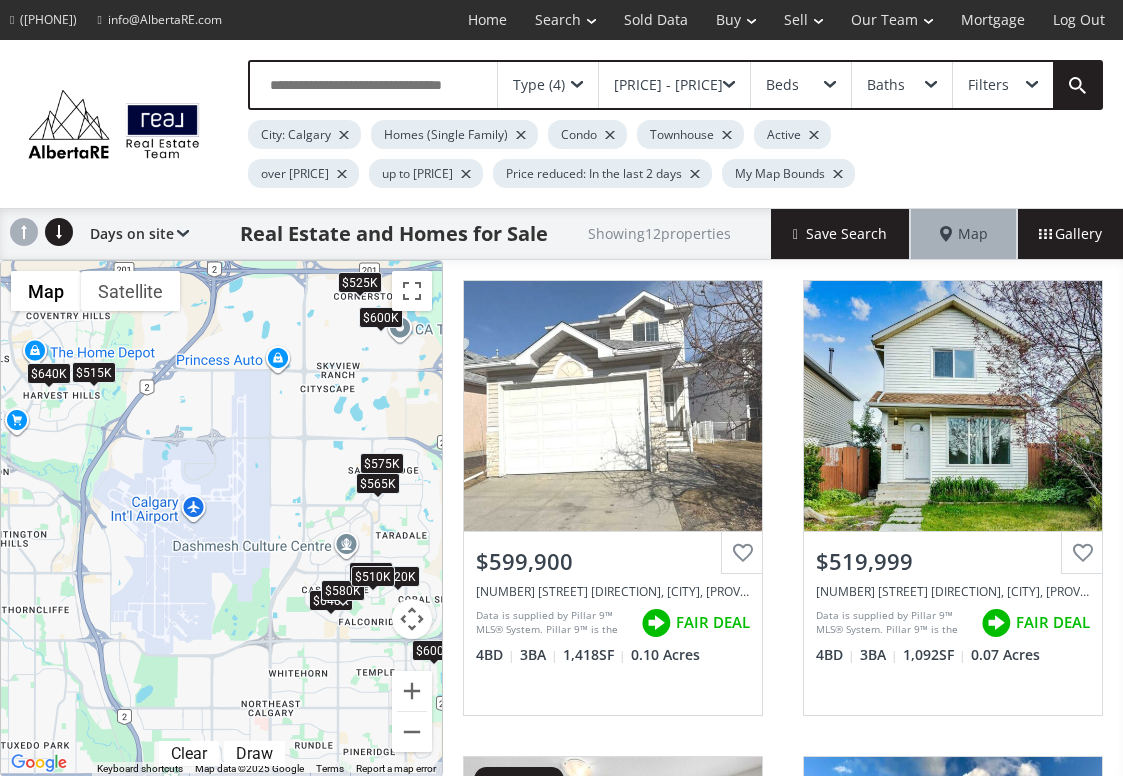drag, startPoint x: 375, startPoint y: 368, endPoint x: 303, endPoint y: 450, distance: 109.12378 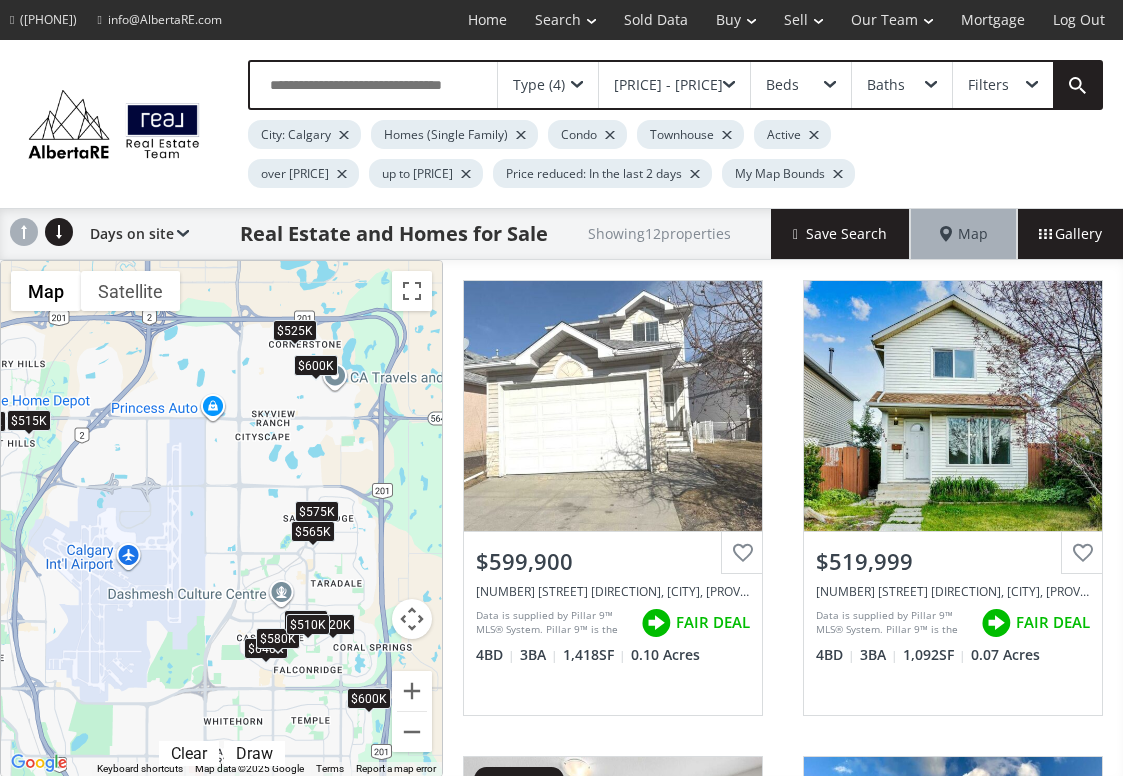 drag, startPoint x: 319, startPoint y: 411, endPoint x: 249, endPoint y: 459, distance: 84.87638 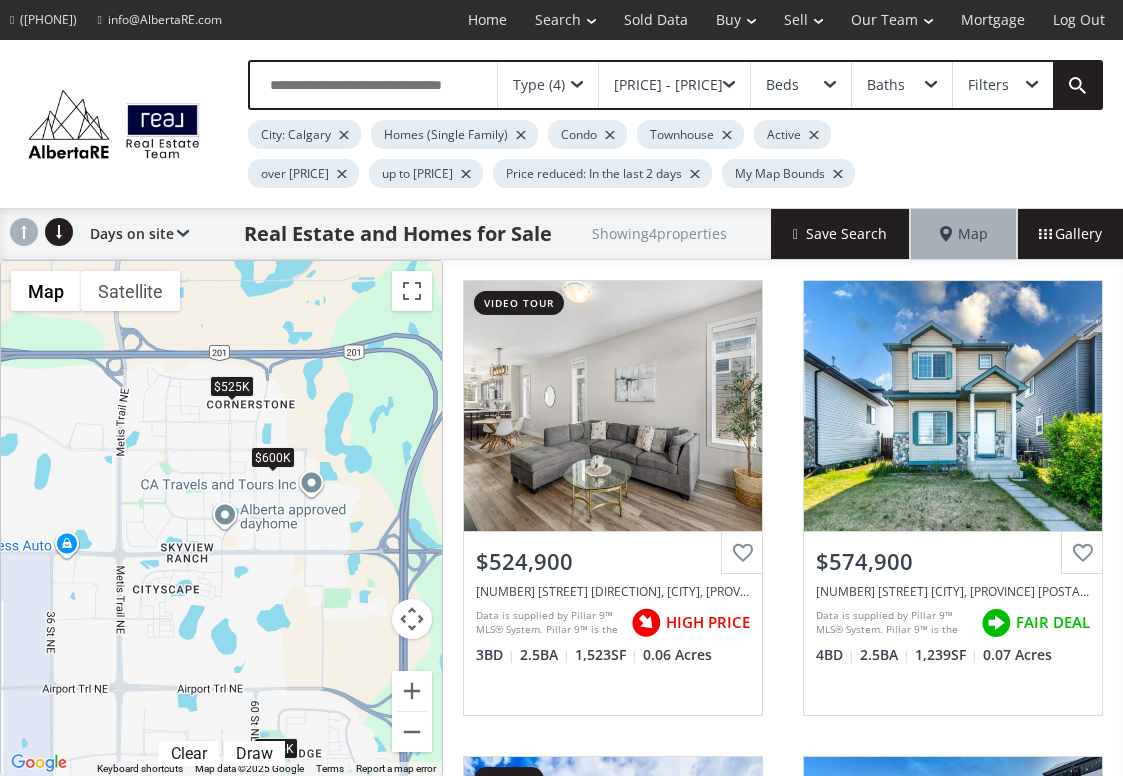 drag, startPoint x: 301, startPoint y: 423, endPoint x: 233, endPoint y: 530, distance: 126.779335 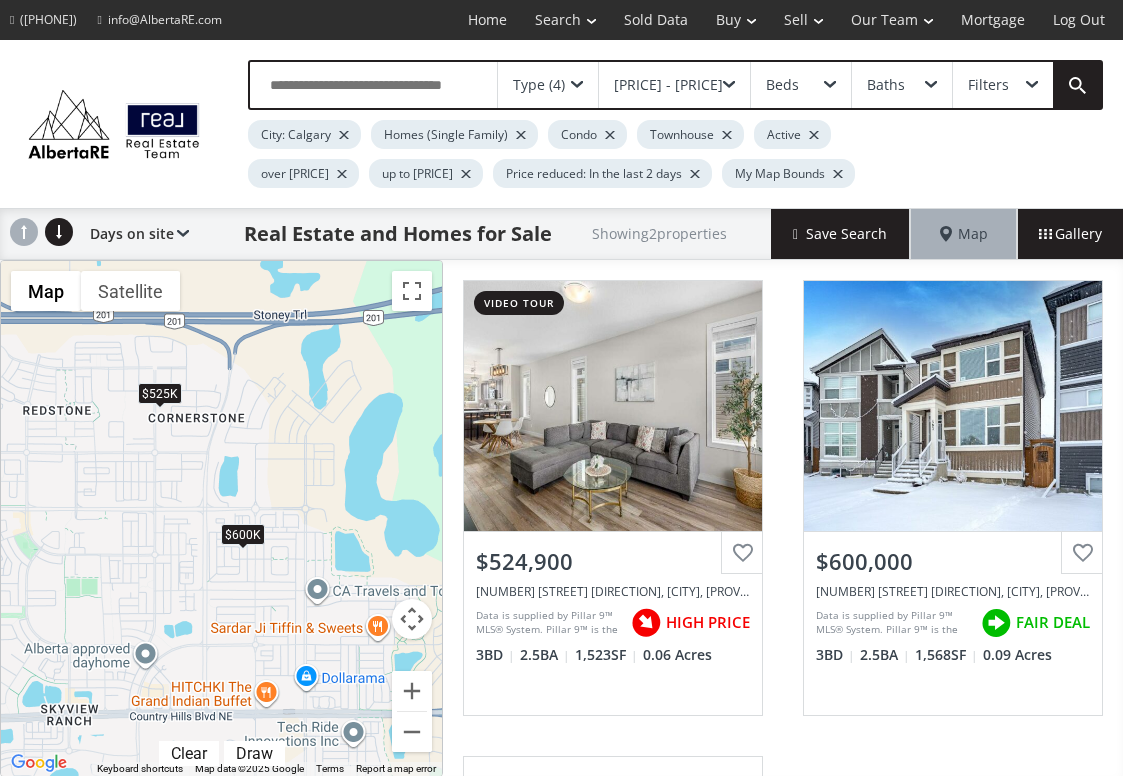 drag, startPoint x: 320, startPoint y: 397, endPoint x: 379, endPoint y: 486, distance: 106.78015 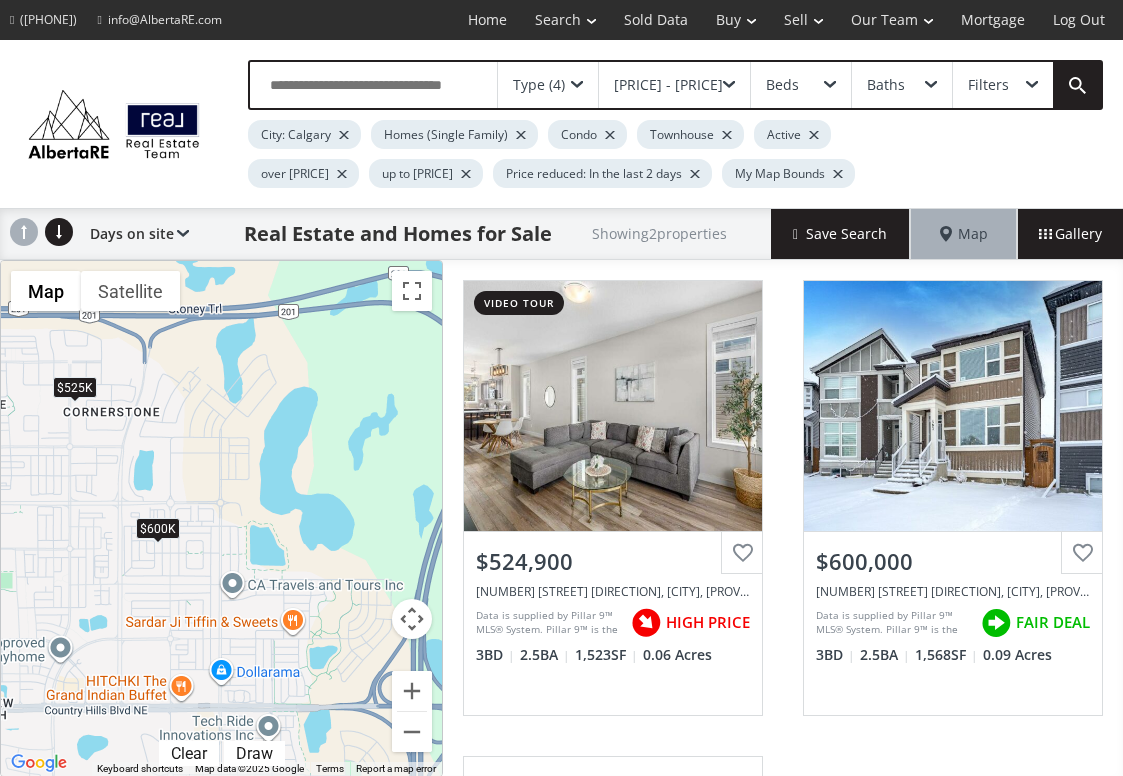 drag, startPoint x: 356, startPoint y: 479, endPoint x: 272, endPoint y: 462, distance: 85.70297 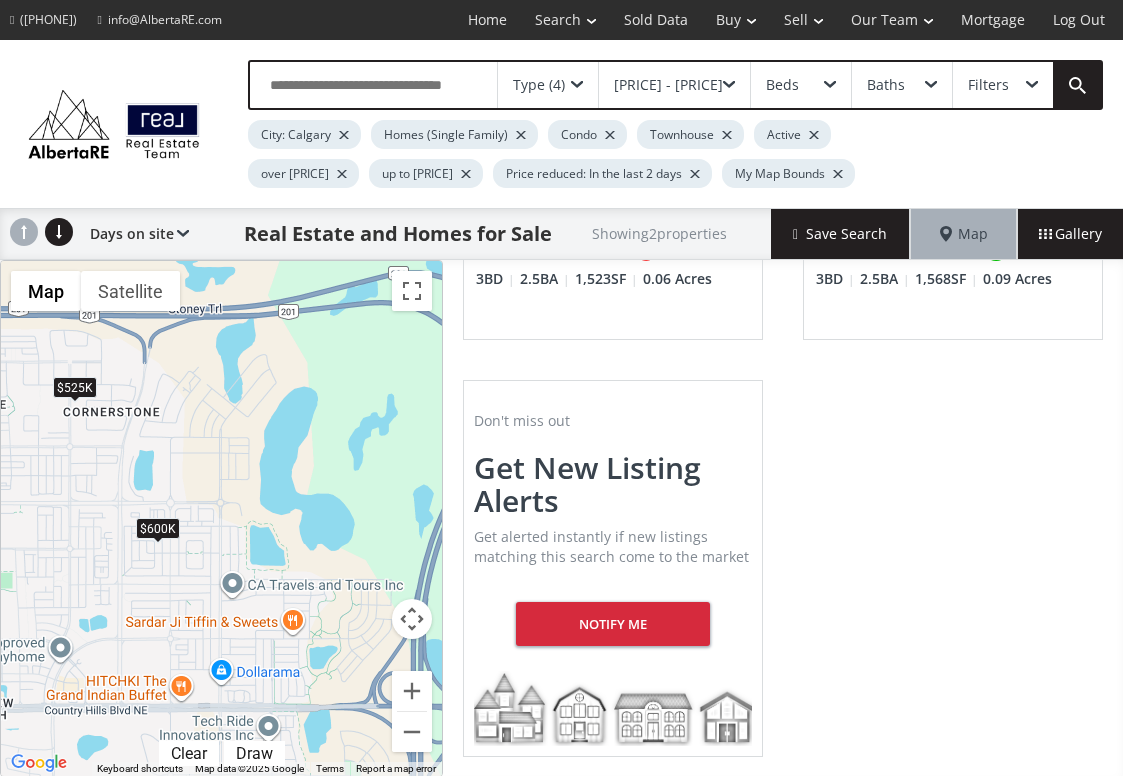 scroll, scrollTop: 0, scrollLeft: 0, axis: both 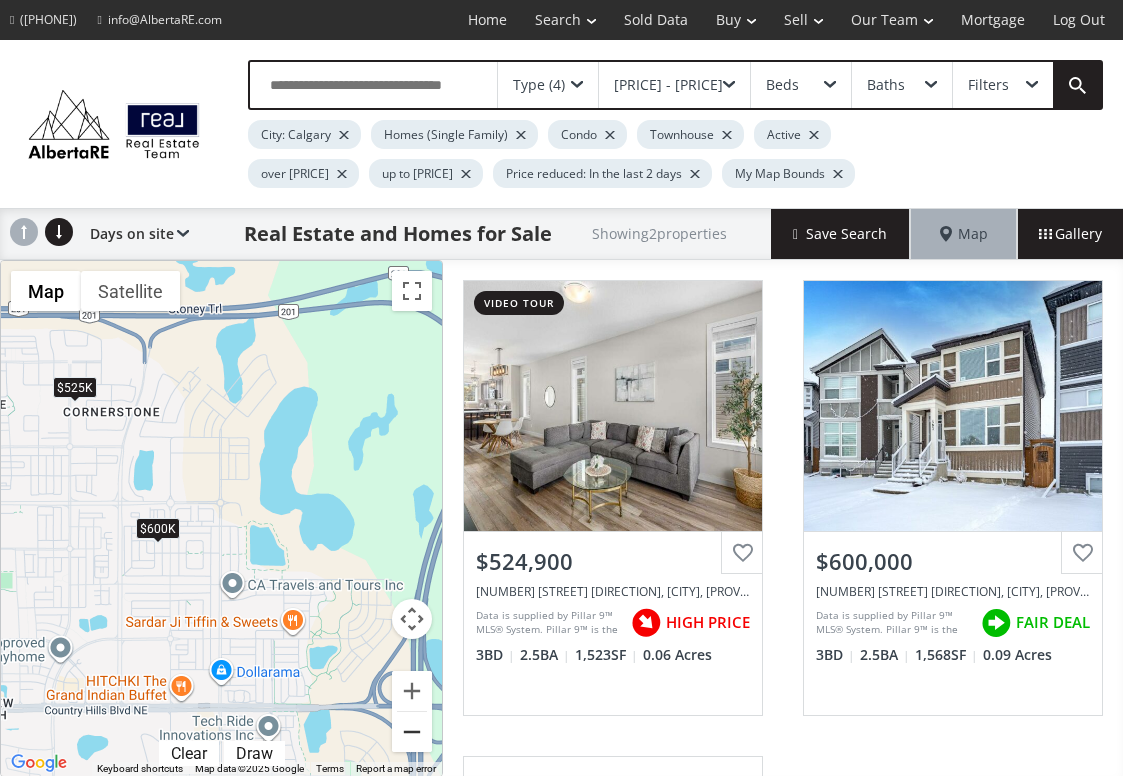 click at bounding box center [412, 732] 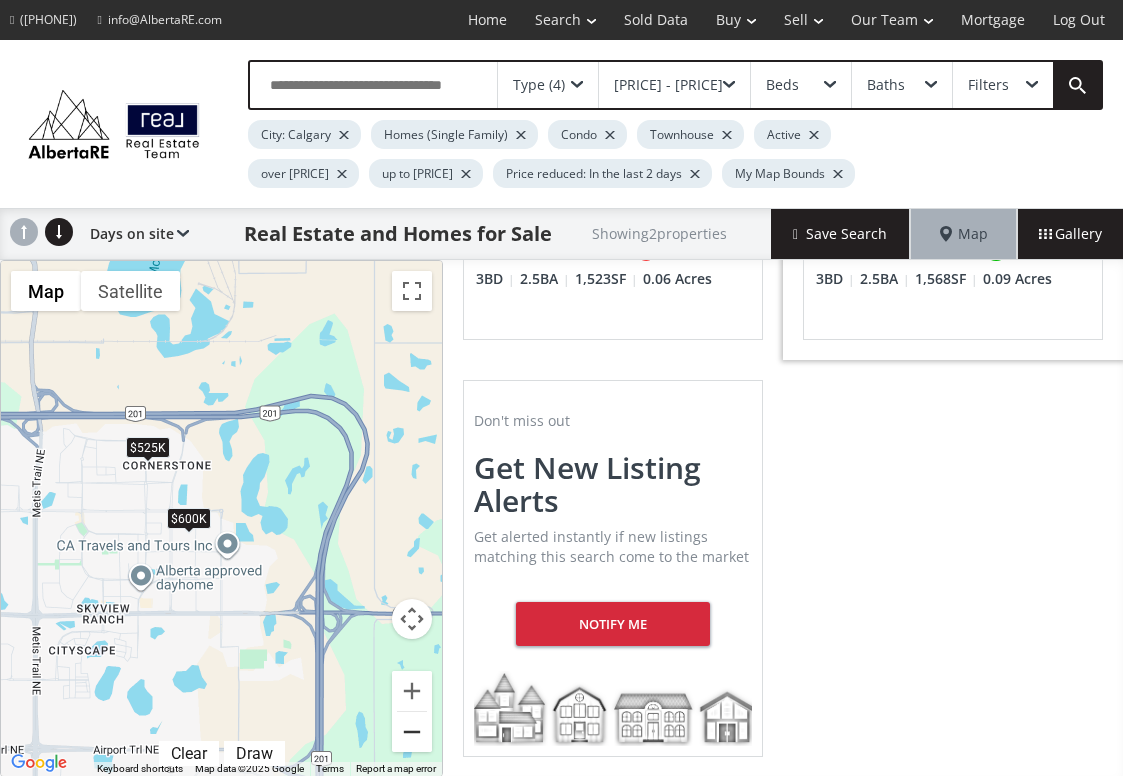 scroll, scrollTop: 0, scrollLeft: 0, axis: both 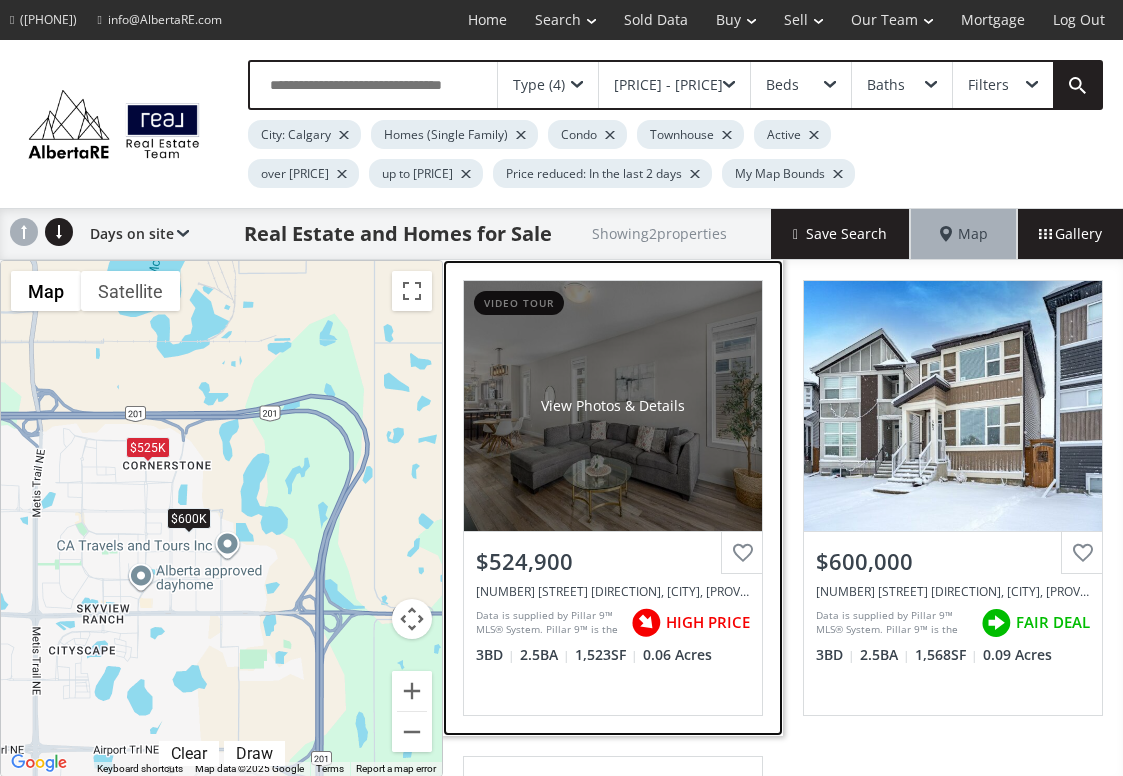 click on "View Photos & Details" at bounding box center [613, 406] 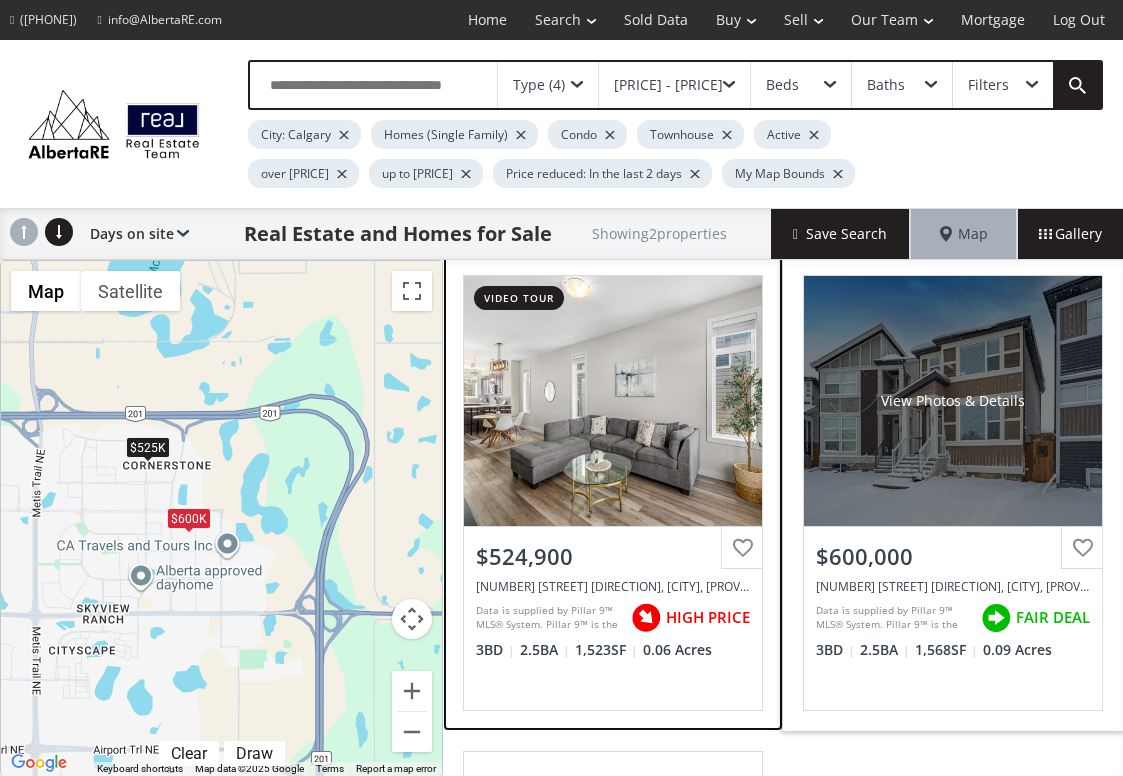 scroll, scrollTop: 9, scrollLeft: 0, axis: vertical 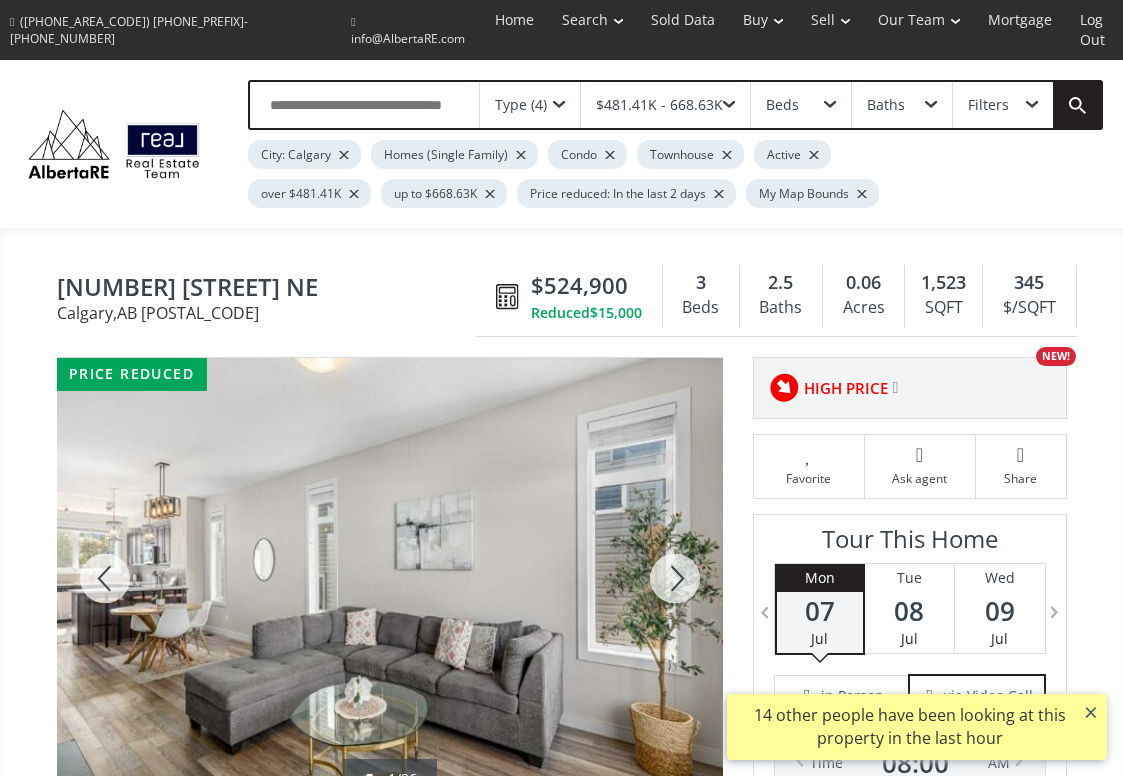 click at bounding box center [675, 578] 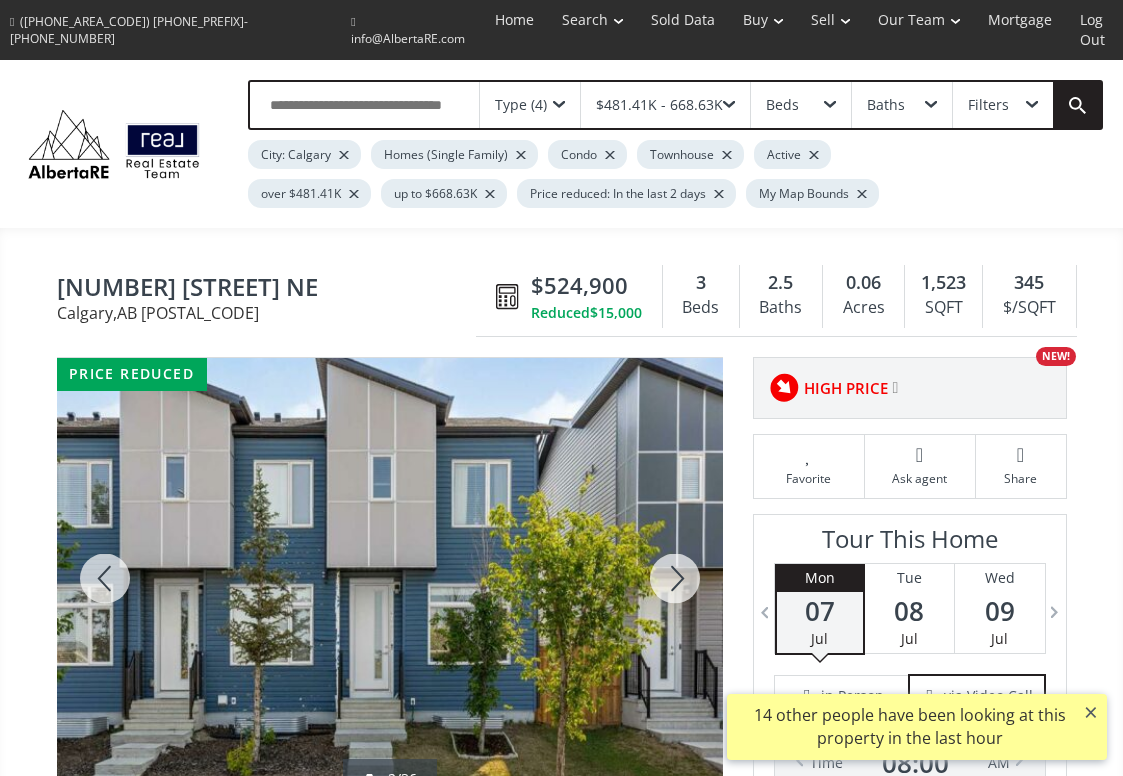 click at bounding box center (675, 578) 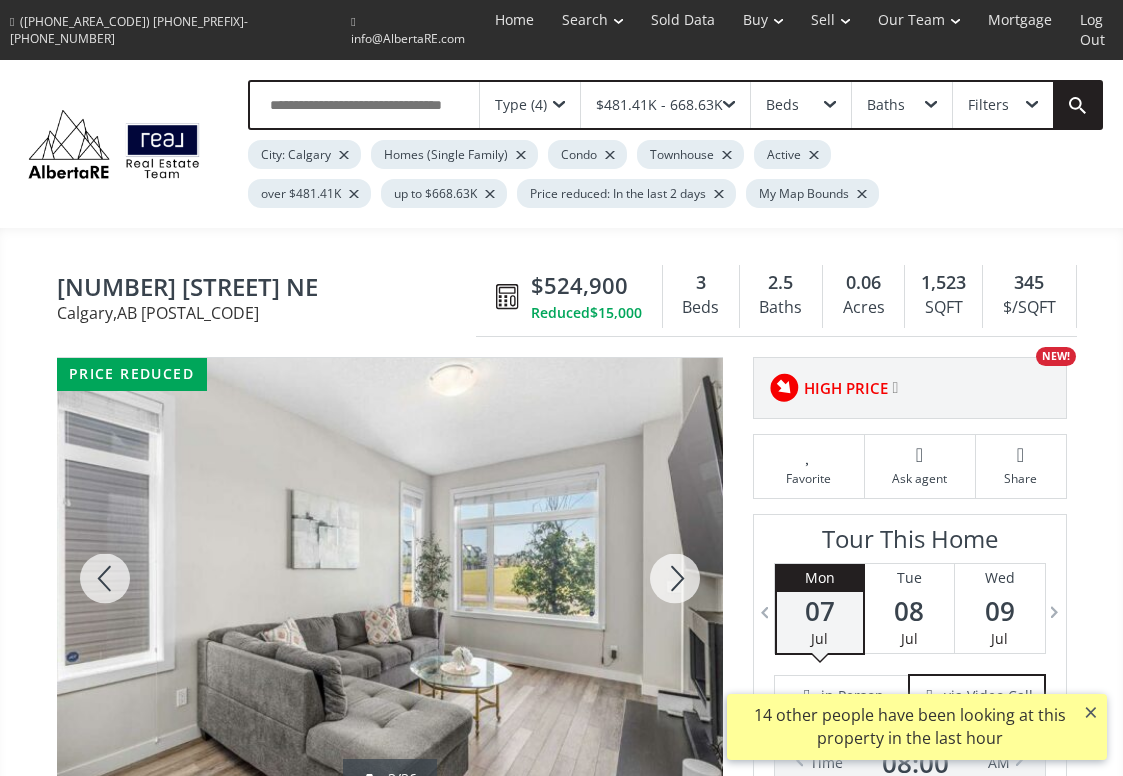 click at bounding box center [675, 578] 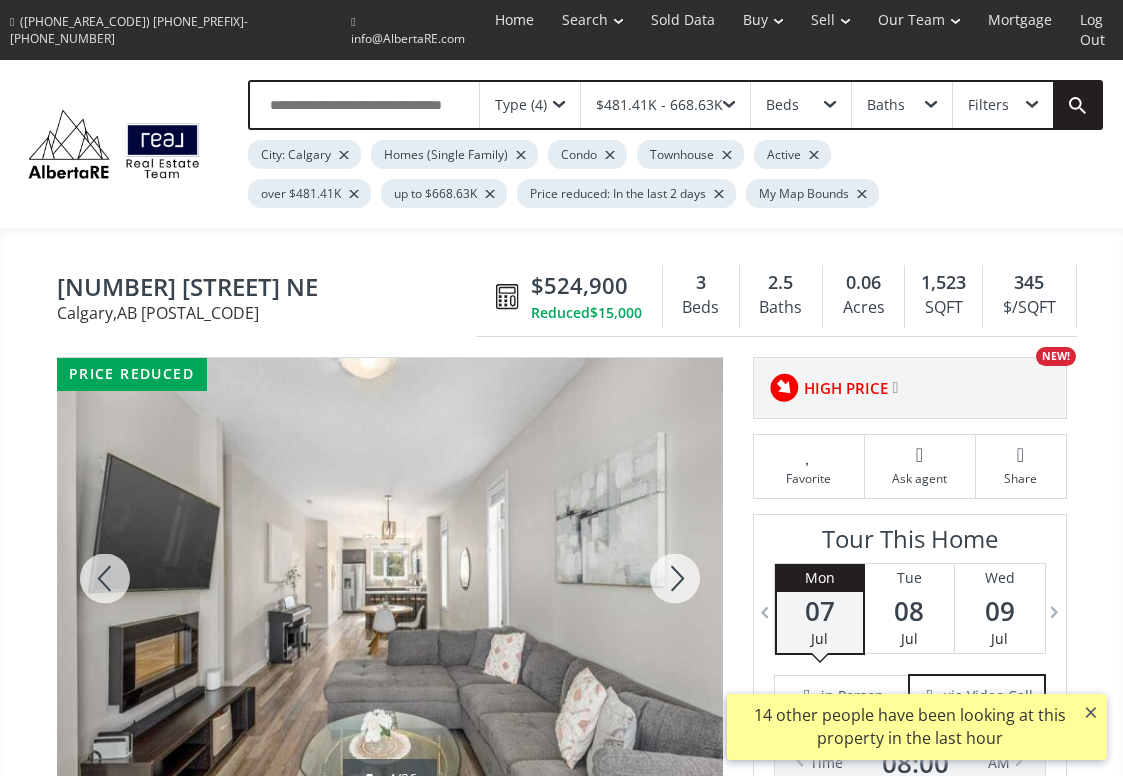click at bounding box center [675, 578] 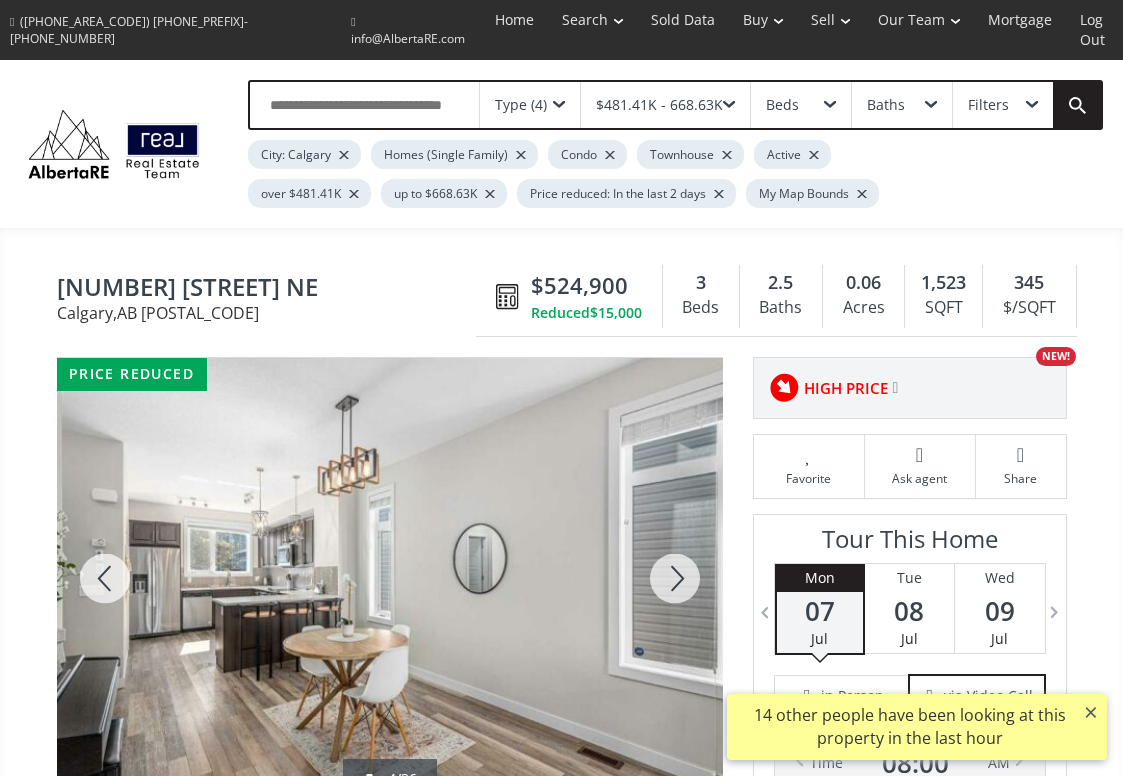 click at bounding box center (675, 578) 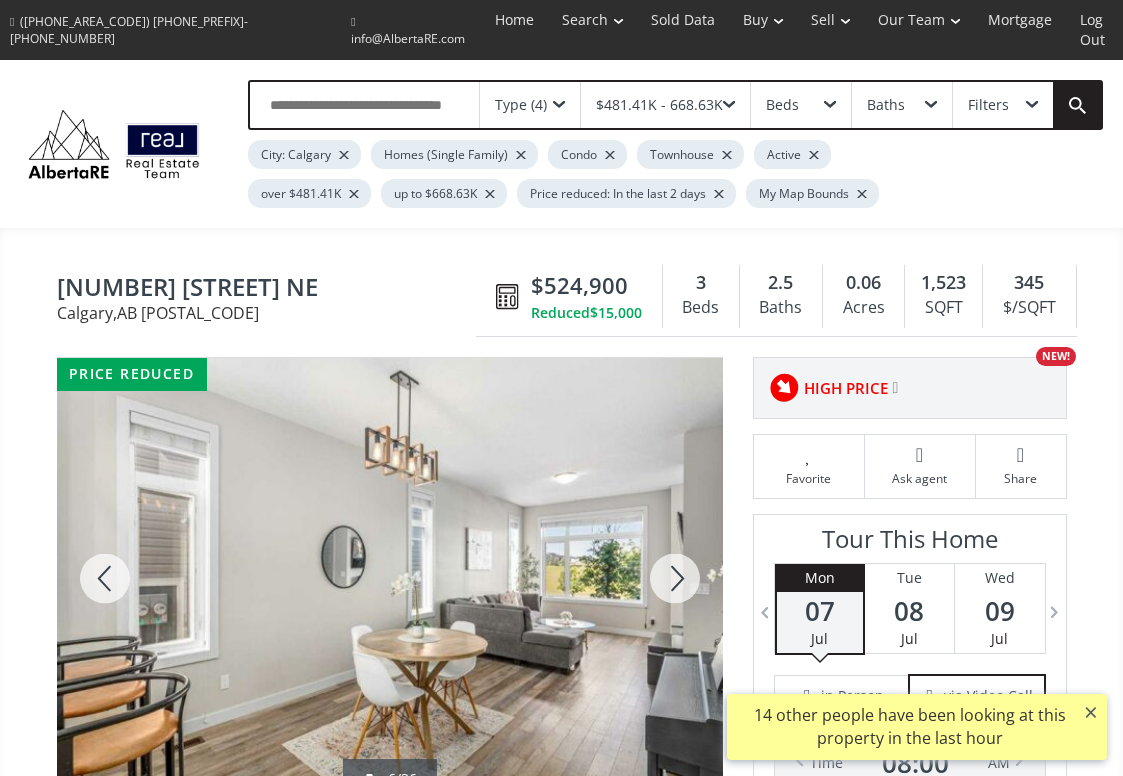 click at bounding box center (675, 578) 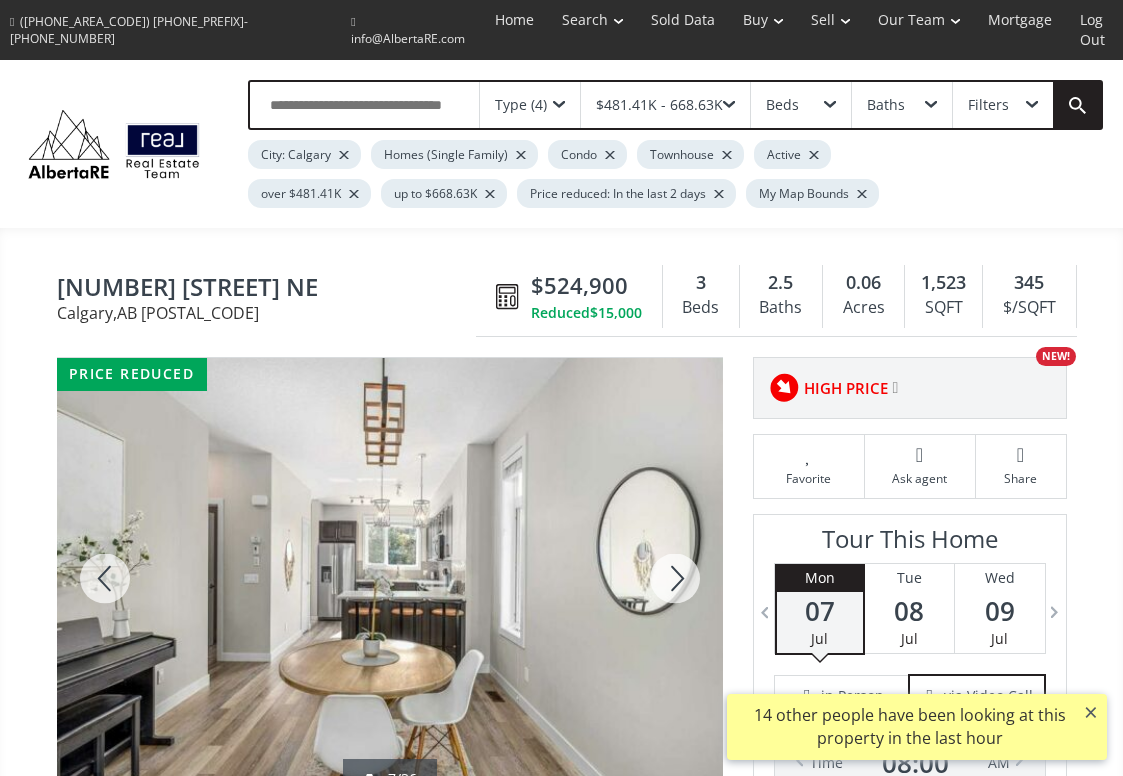 click at bounding box center [675, 578] 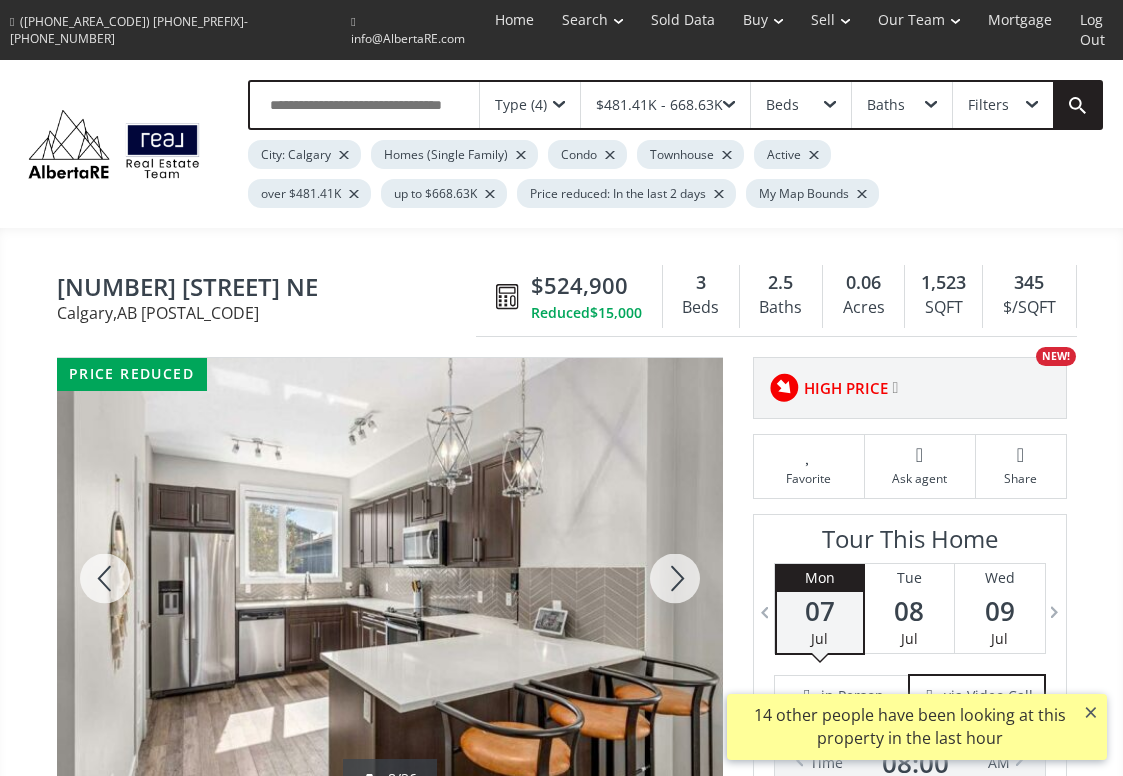click at bounding box center [675, 578] 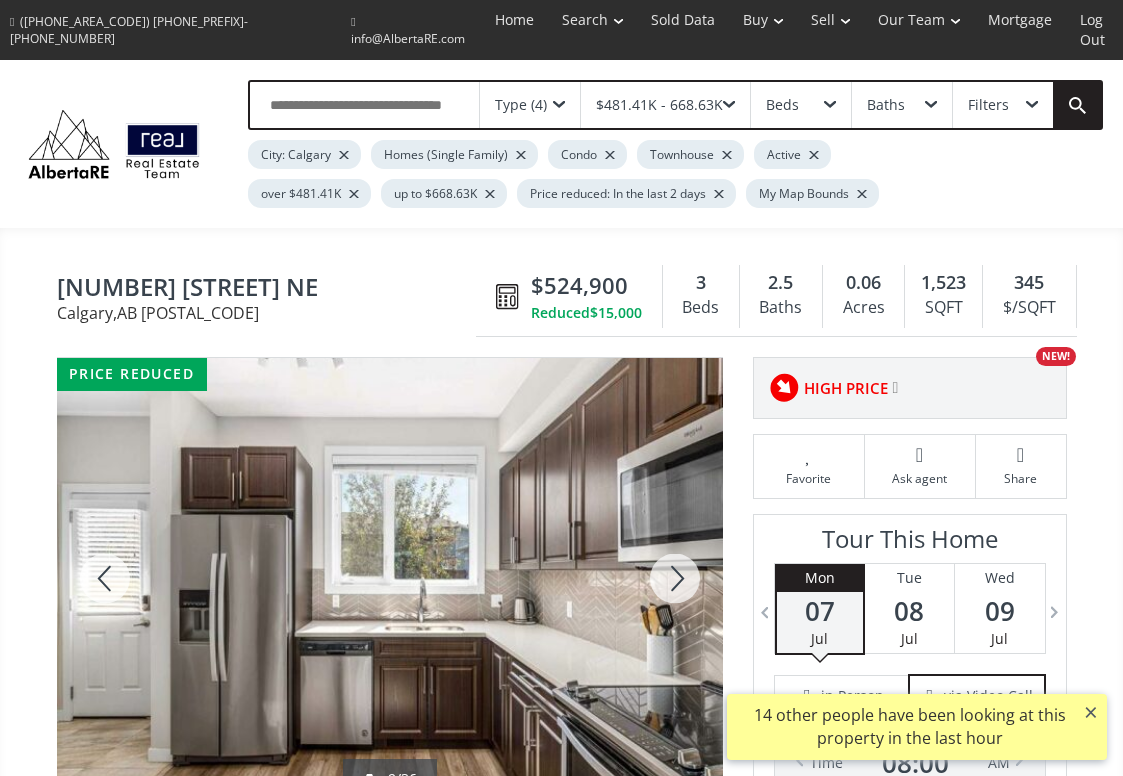 click at bounding box center [675, 578] 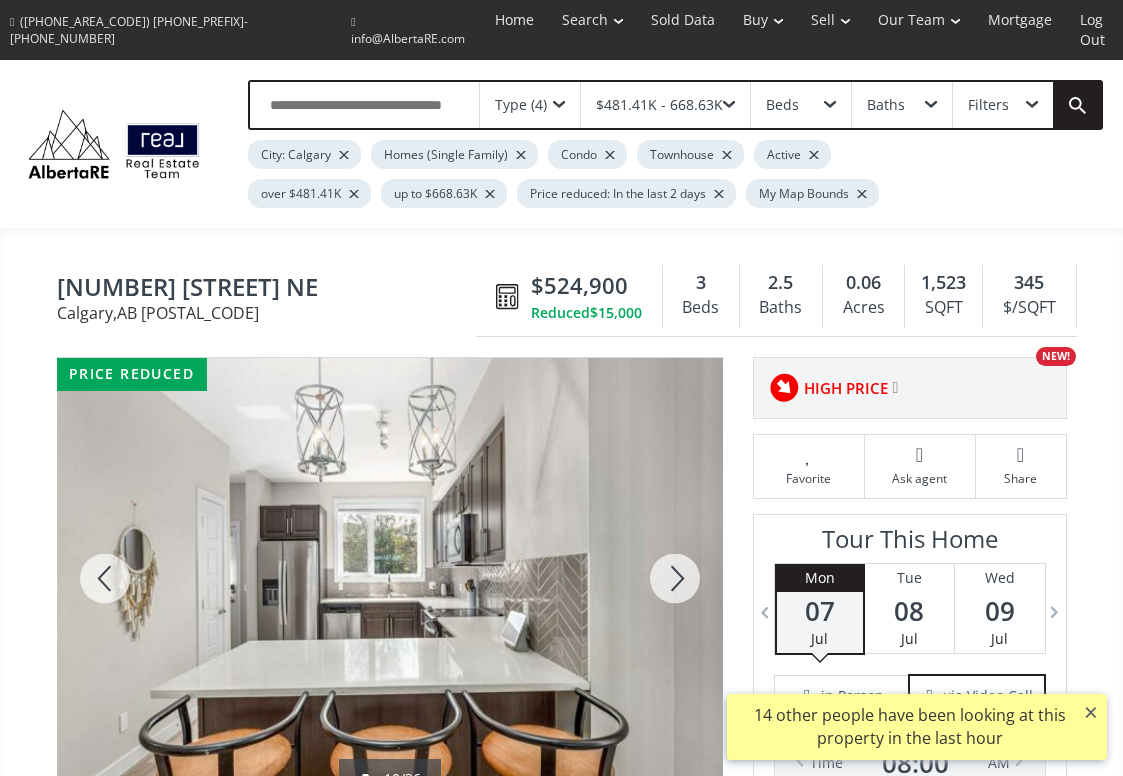 click at bounding box center [675, 578] 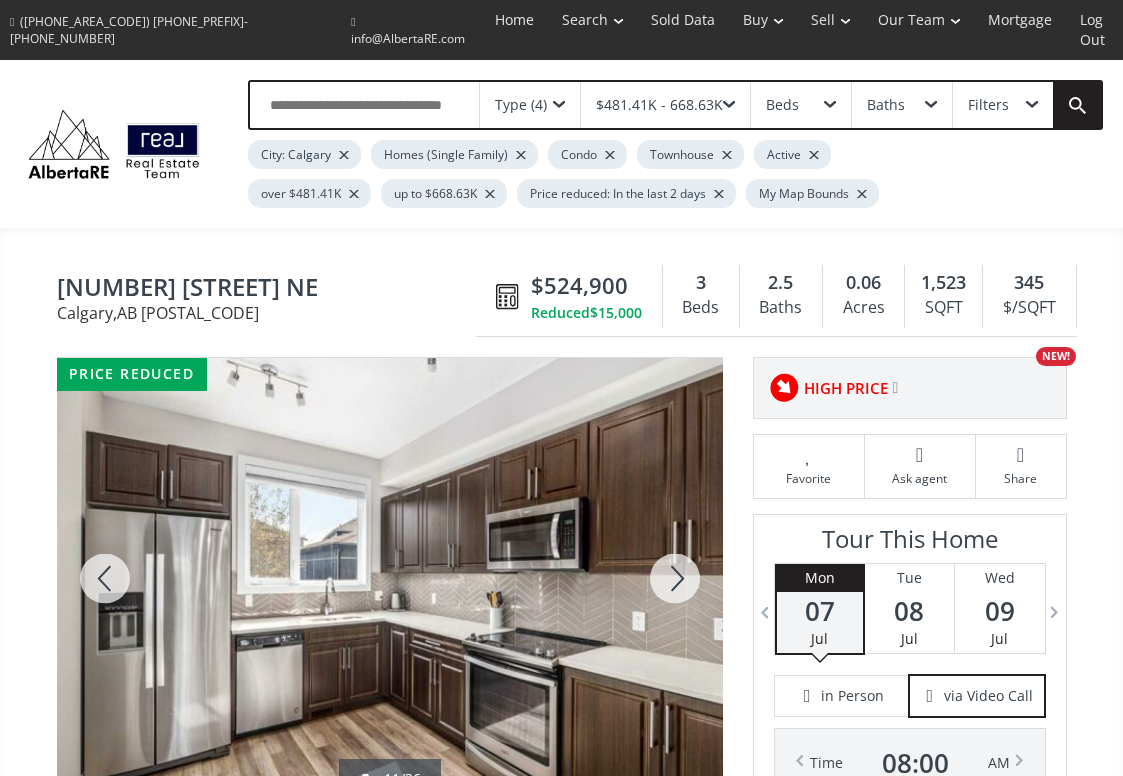 click at bounding box center (490, 194) 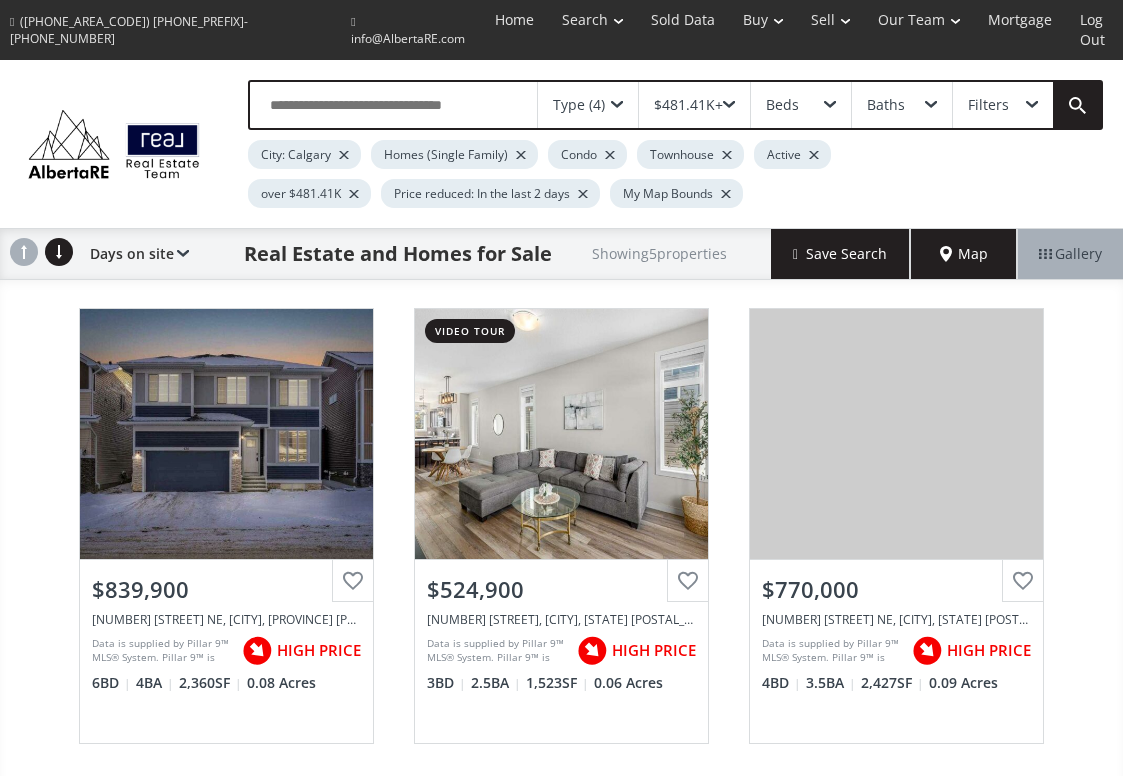 click at bounding box center [354, 194] 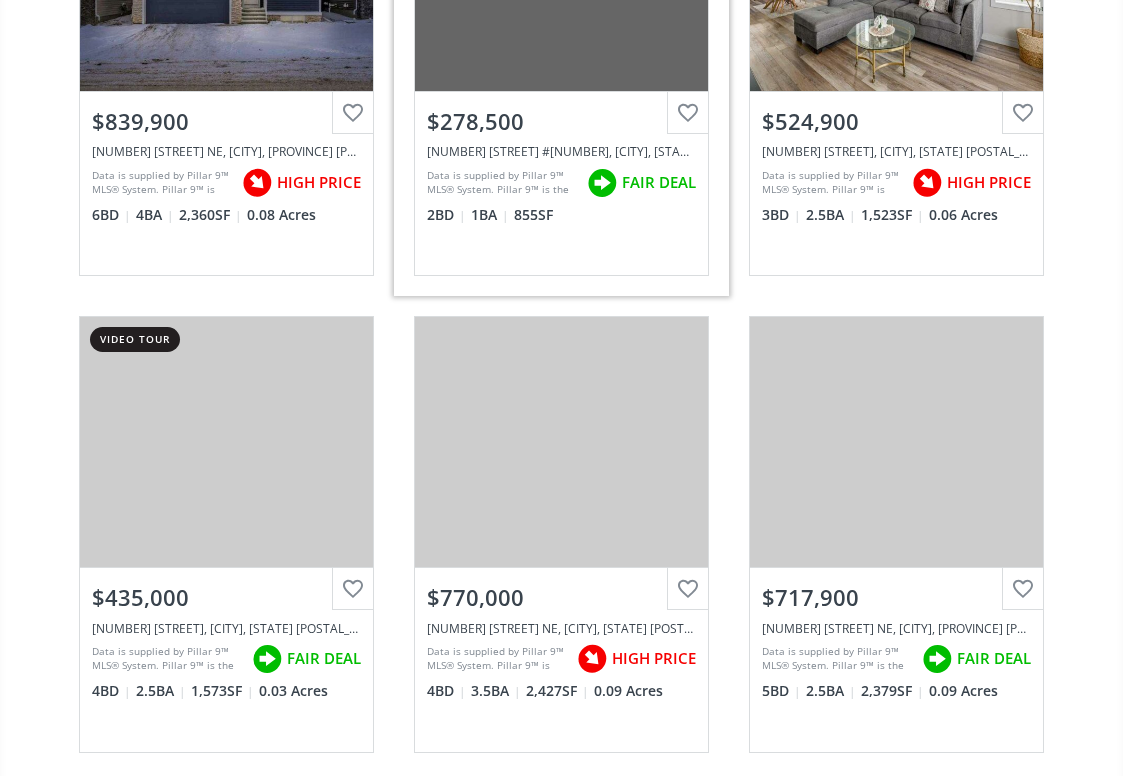 scroll, scrollTop: 513, scrollLeft: 0, axis: vertical 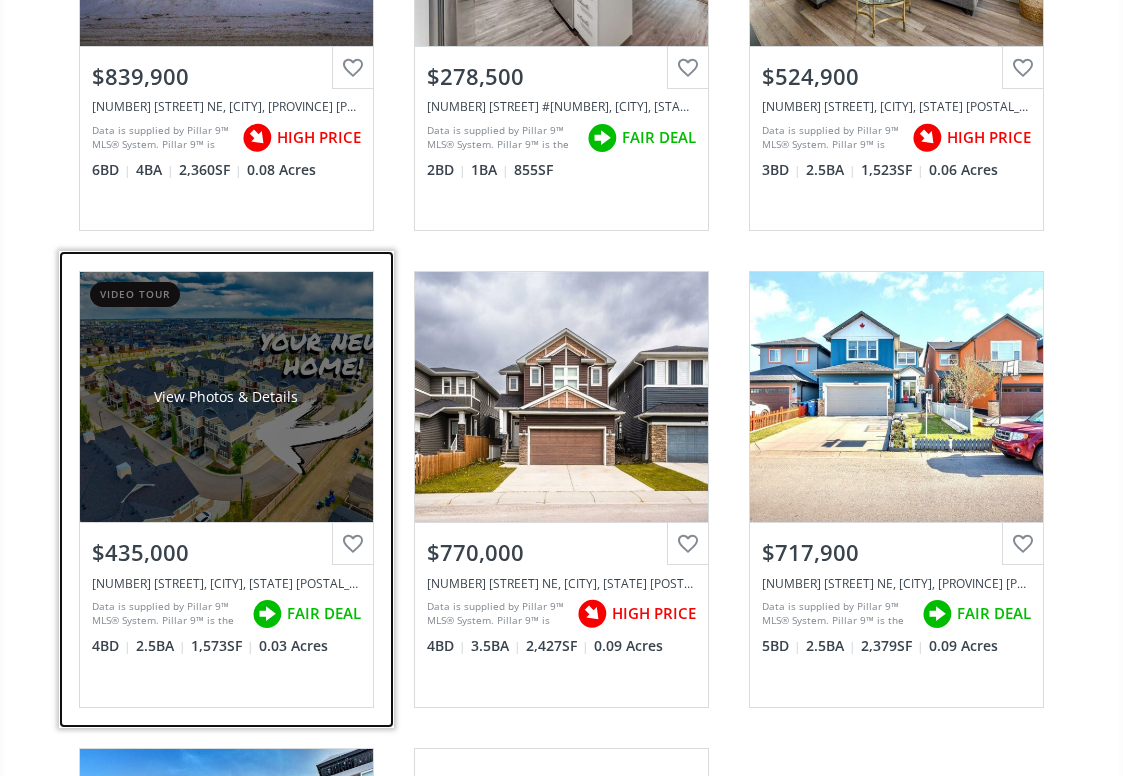 click on "View Photos & Details" at bounding box center [226, 397] 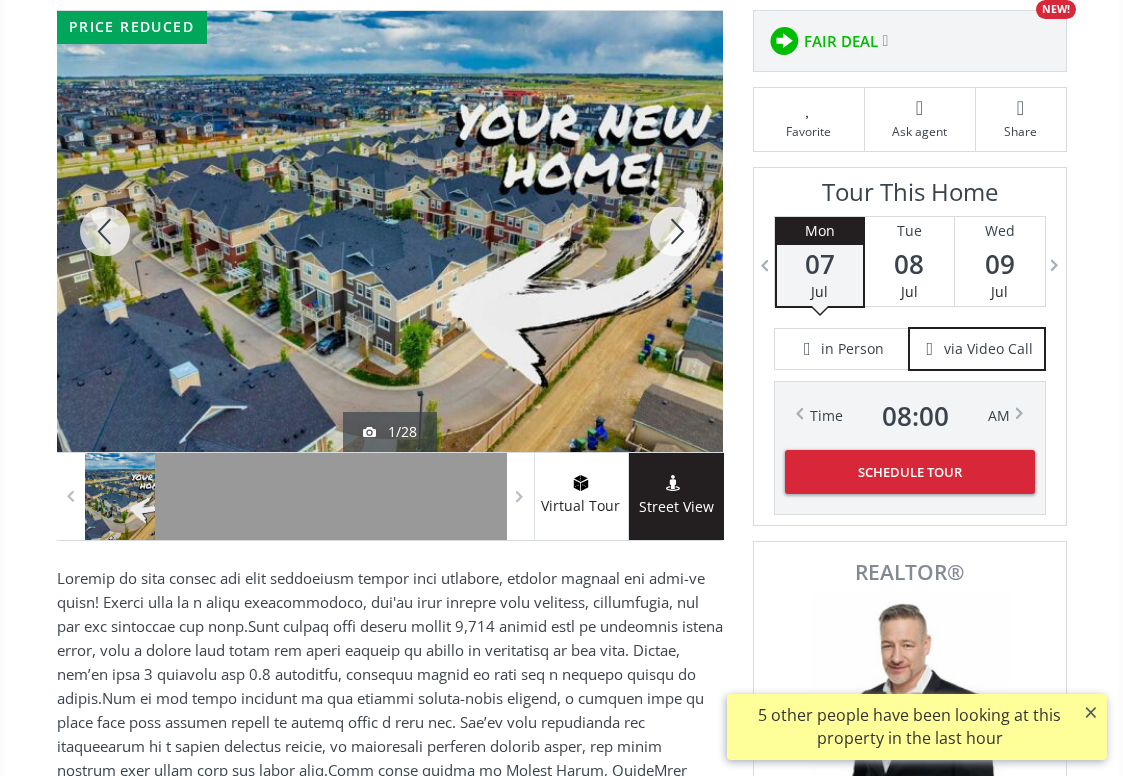scroll, scrollTop: 342, scrollLeft: 0, axis: vertical 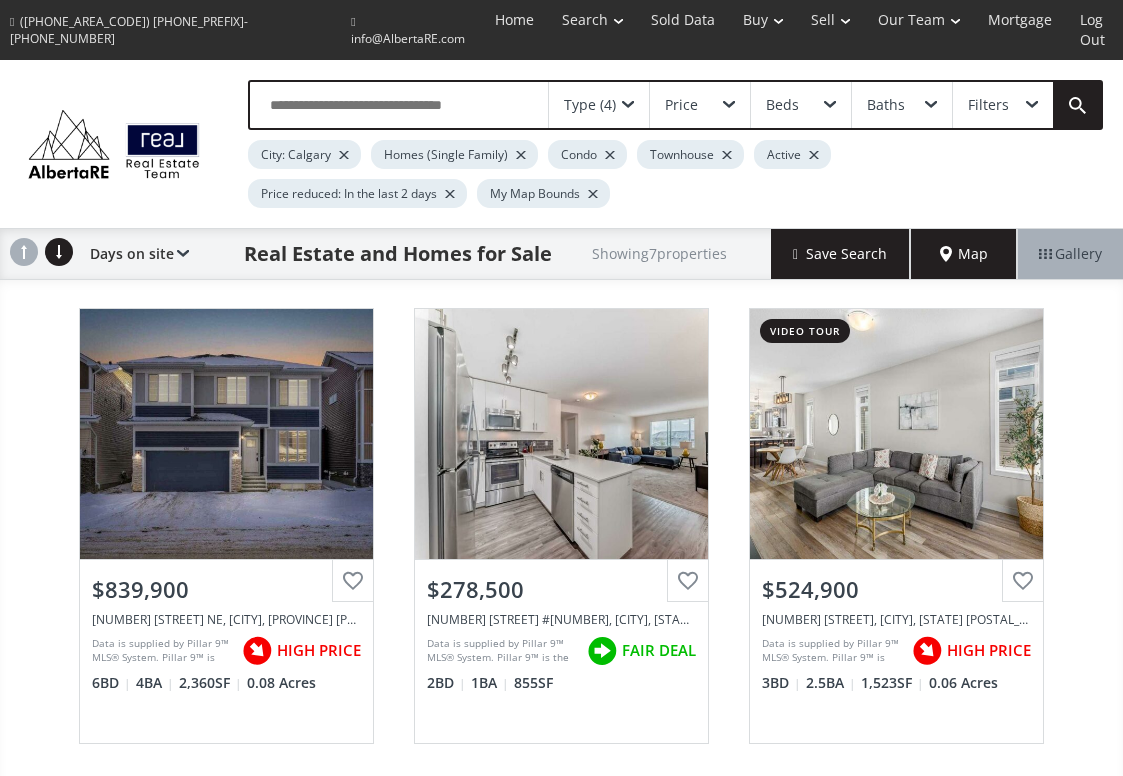 click at bounding box center (450, 194) 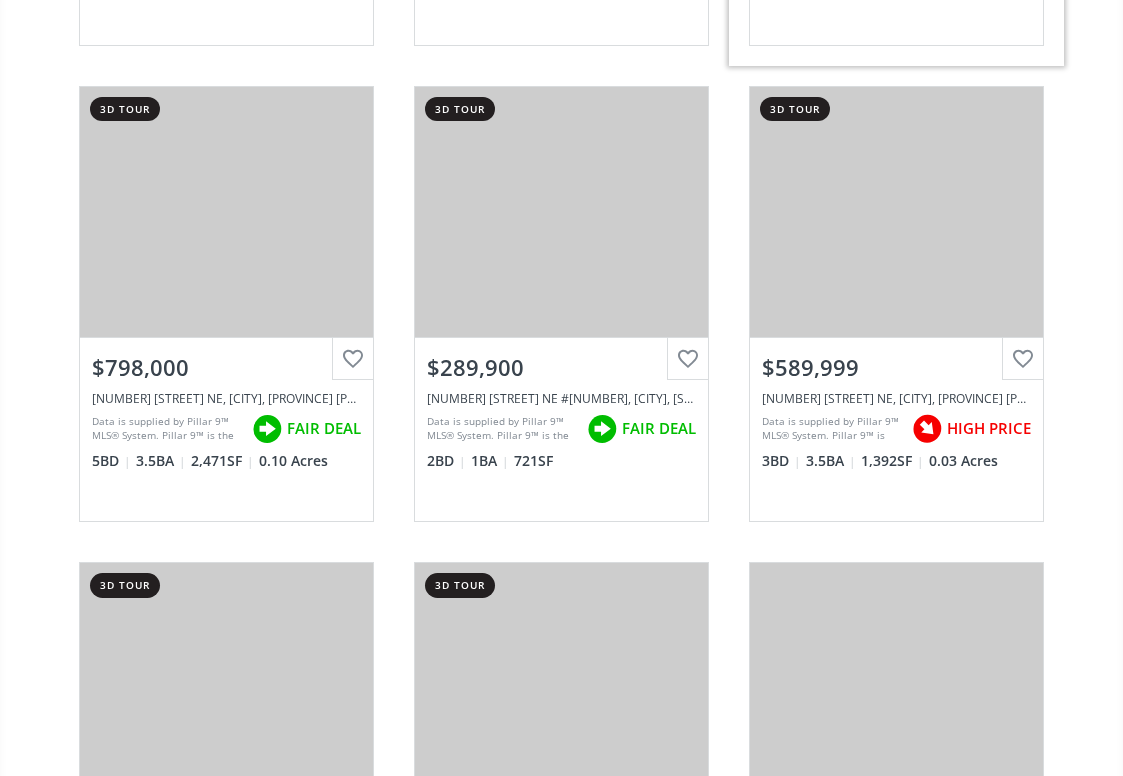 scroll, scrollTop: 1655, scrollLeft: 0, axis: vertical 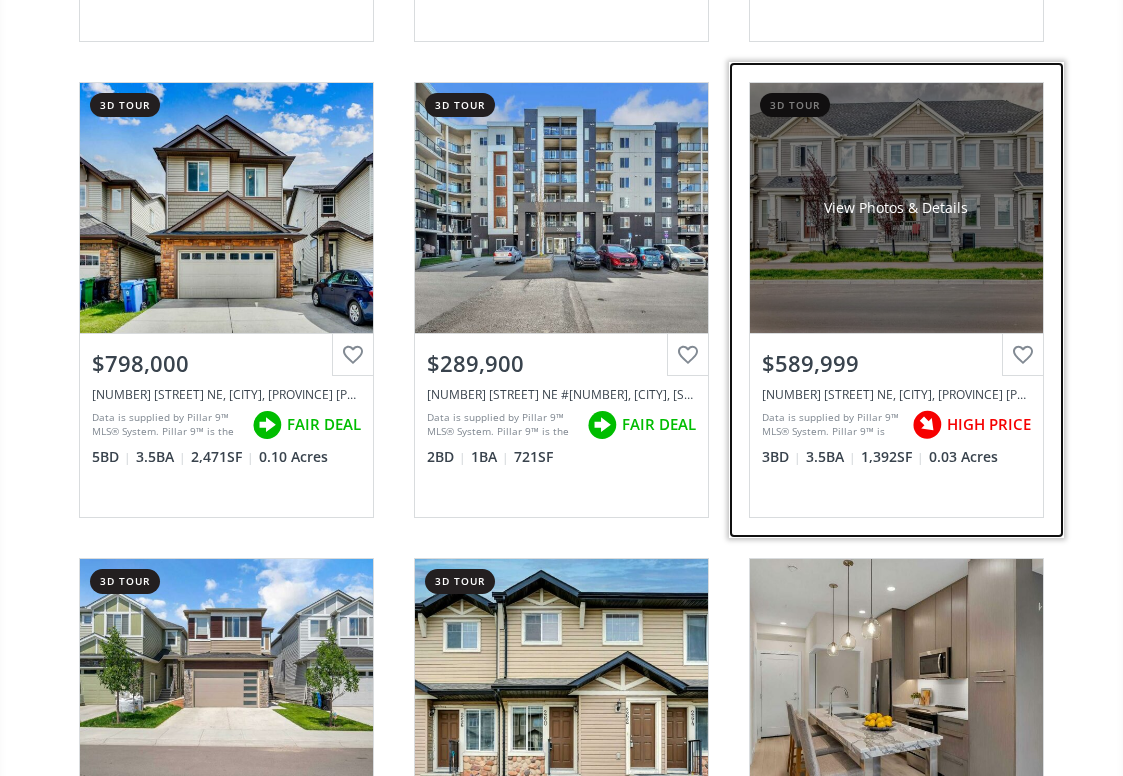 click on "View Photos & Details" at bounding box center [896, 208] 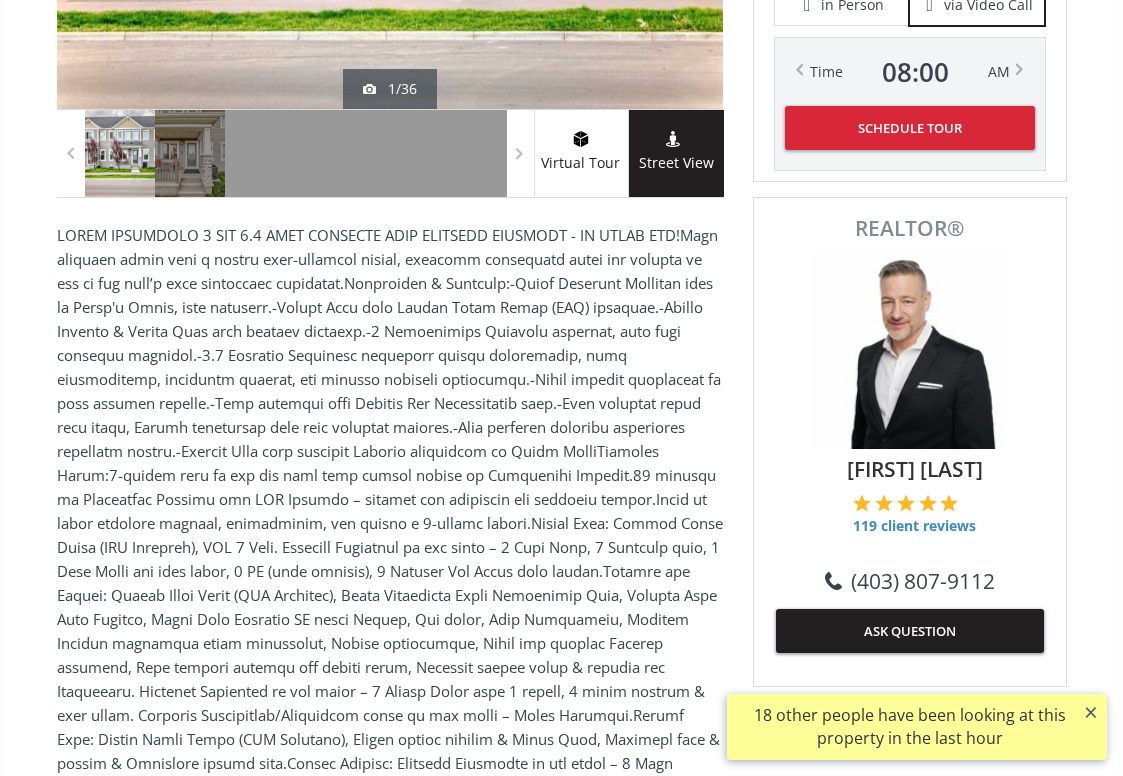 scroll, scrollTop: 701, scrollLeft: 0, axis: vertical 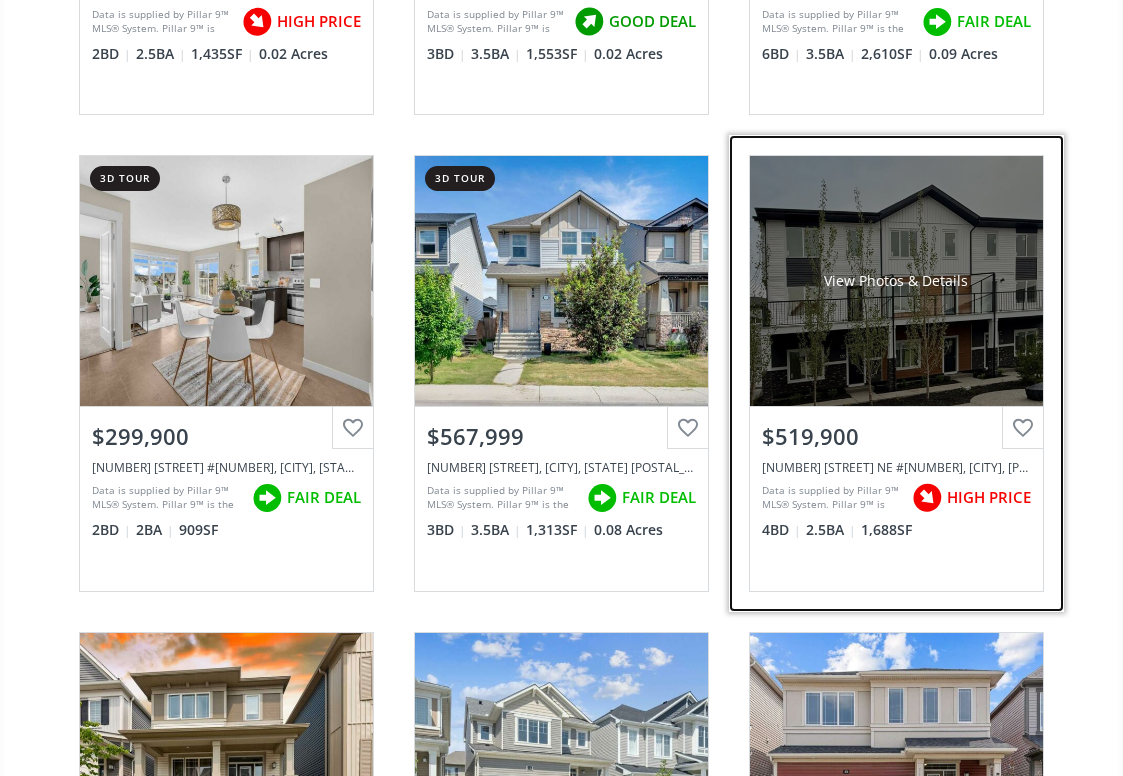 click on "View Photos & Details" at bounding box center [896, 281] 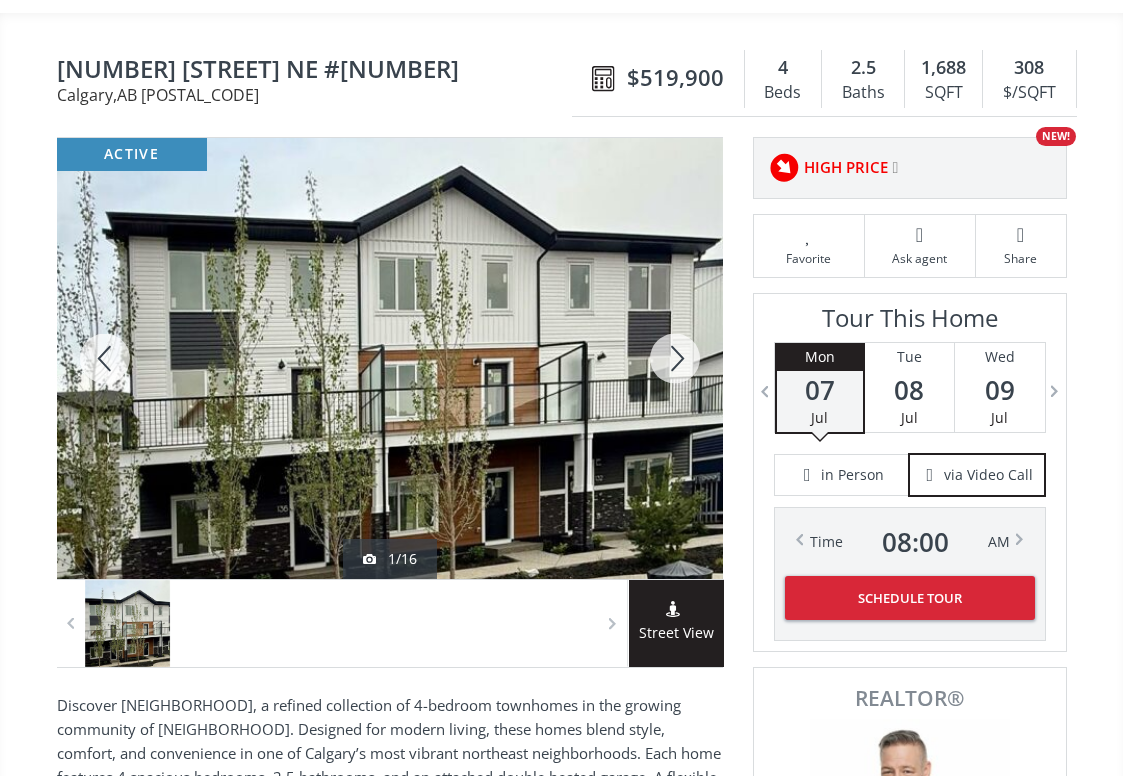 scroll, scrollTop: 217, scrollLeft: 0, axis: vertical 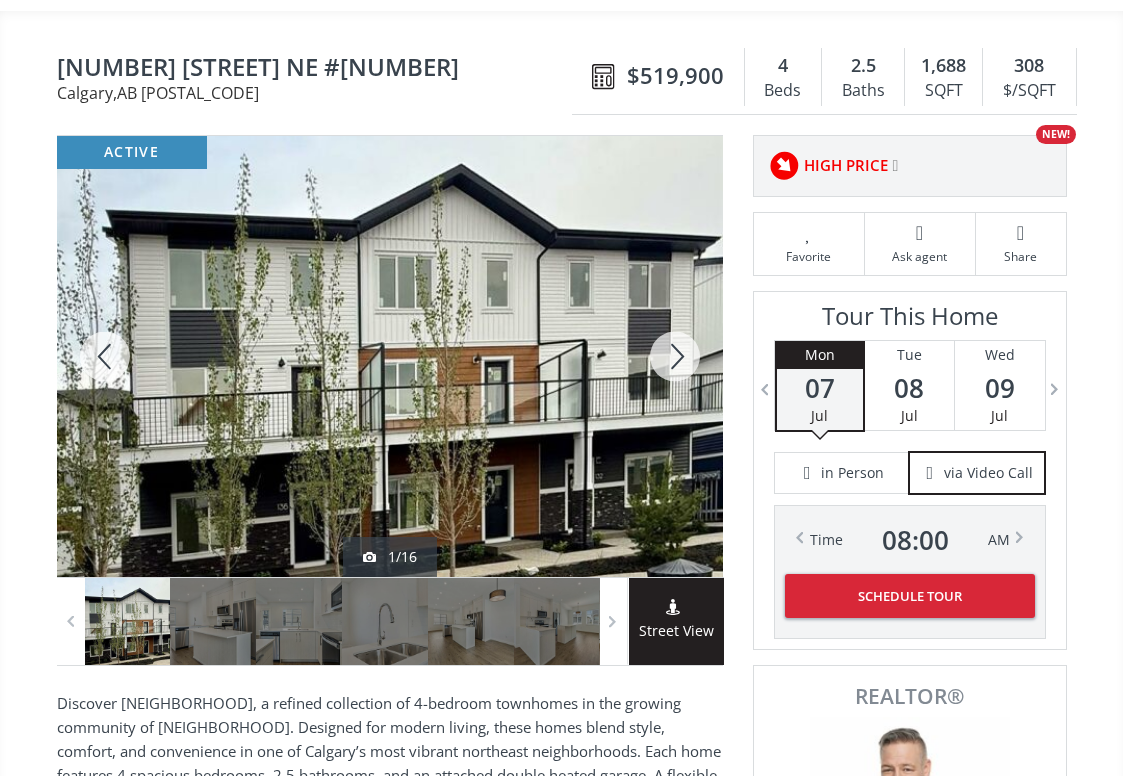 click at bounding box center [675, 356] 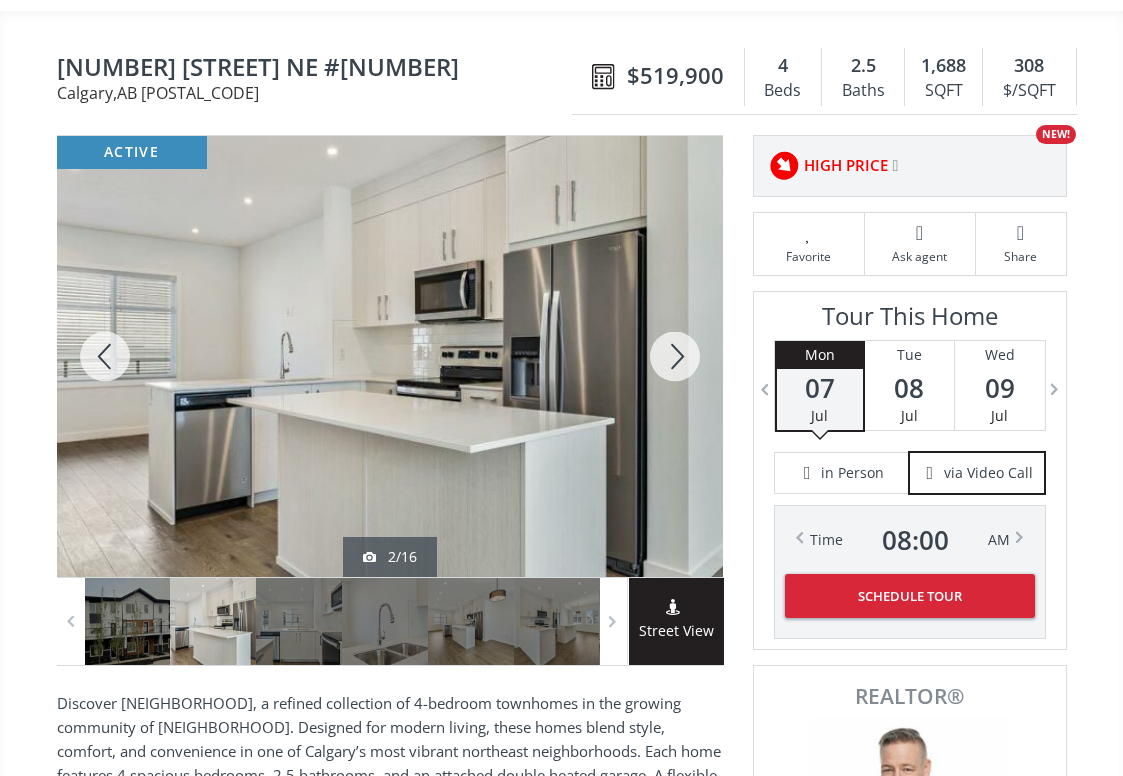click at bounding box center (675, 356) 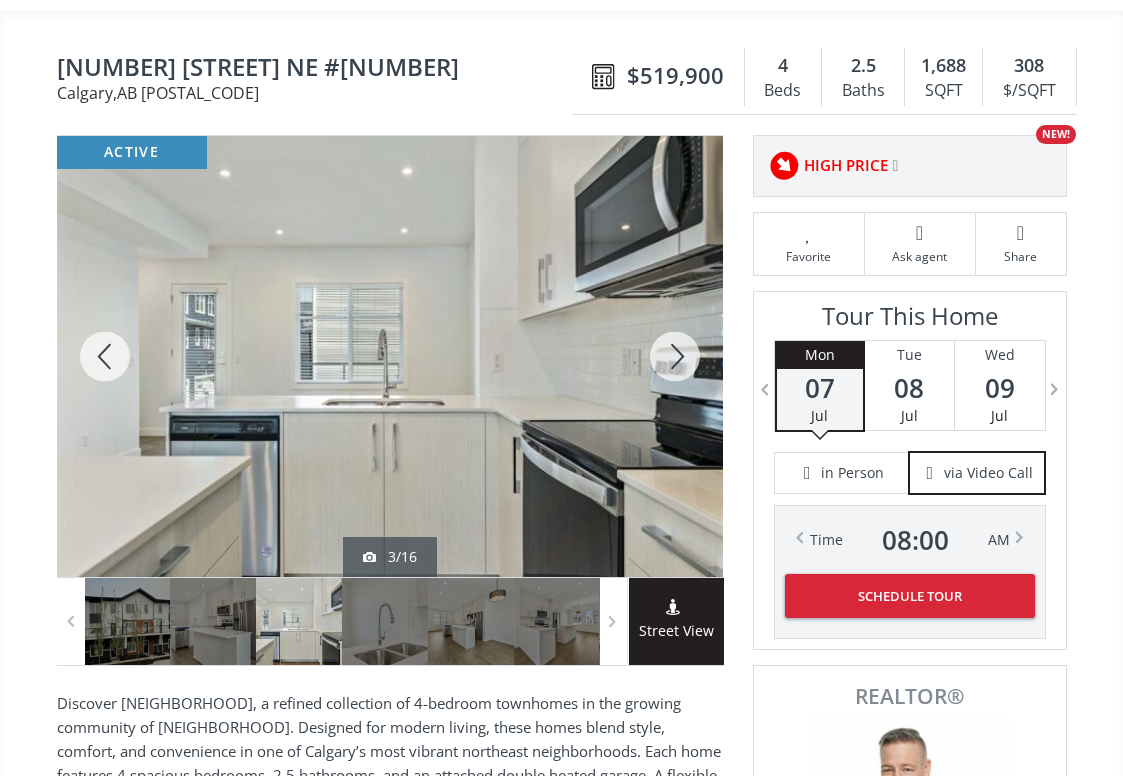 click at bounding box center [675, 356] 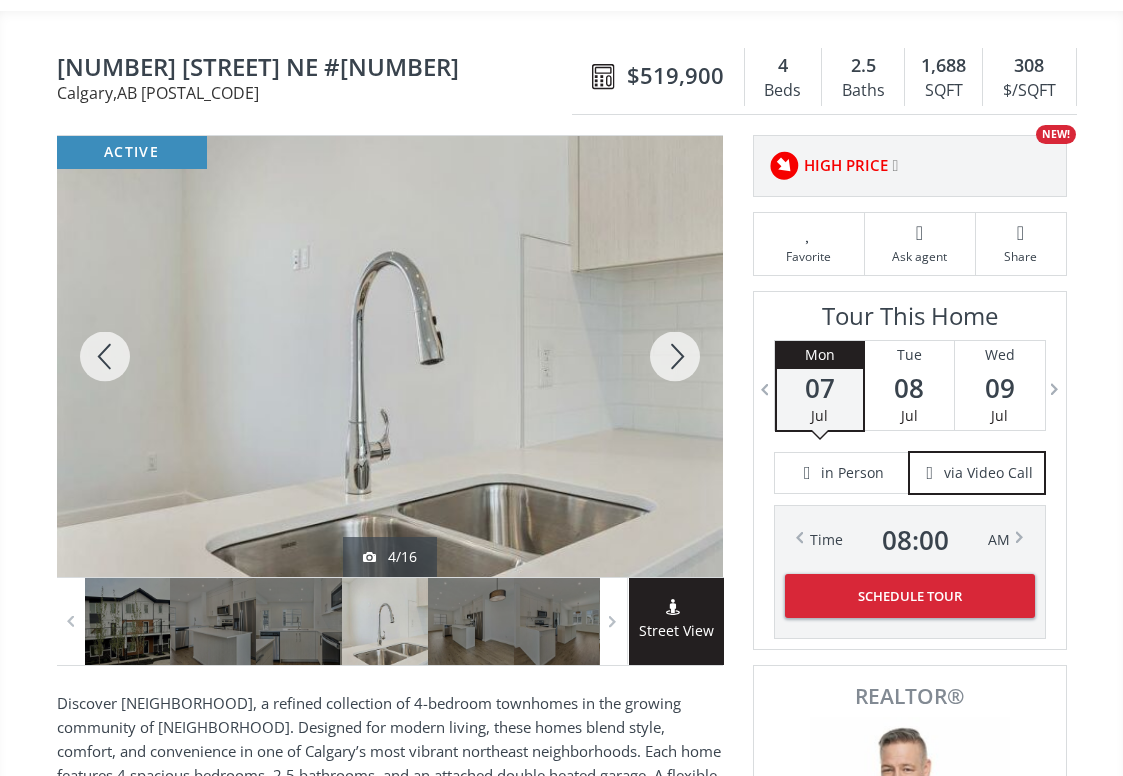 click at bounding box center (675, 356) 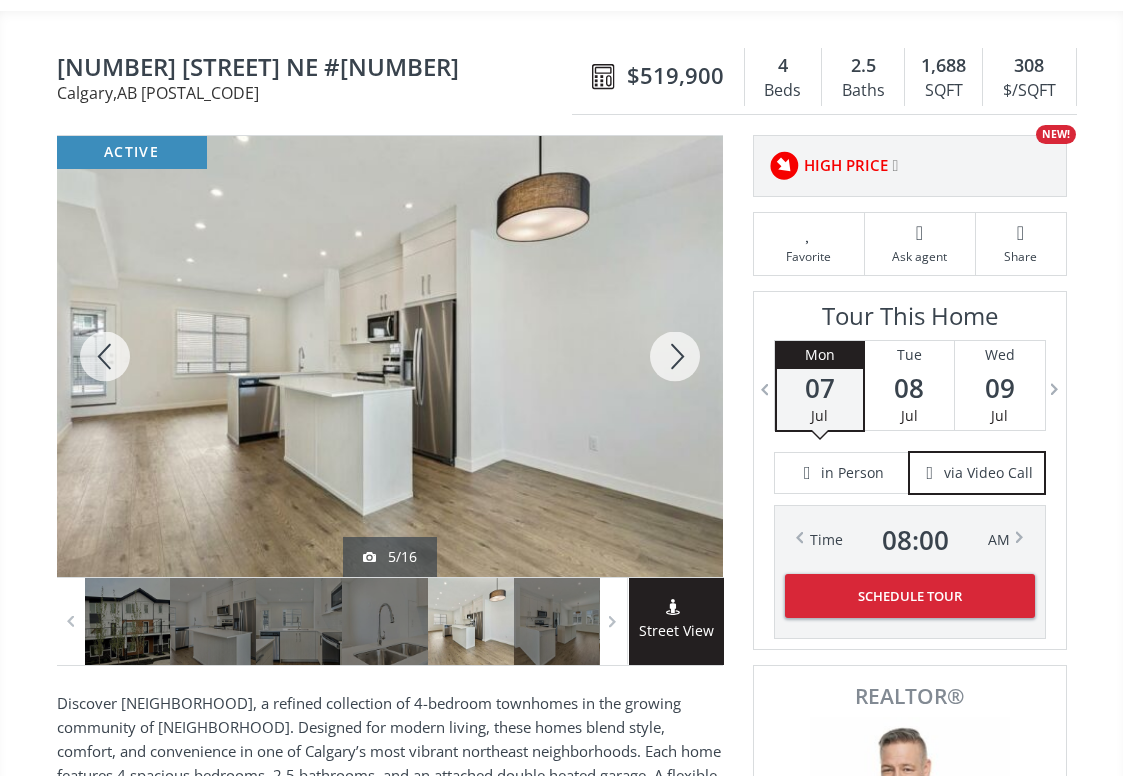 click at bounding box center [675, 356] 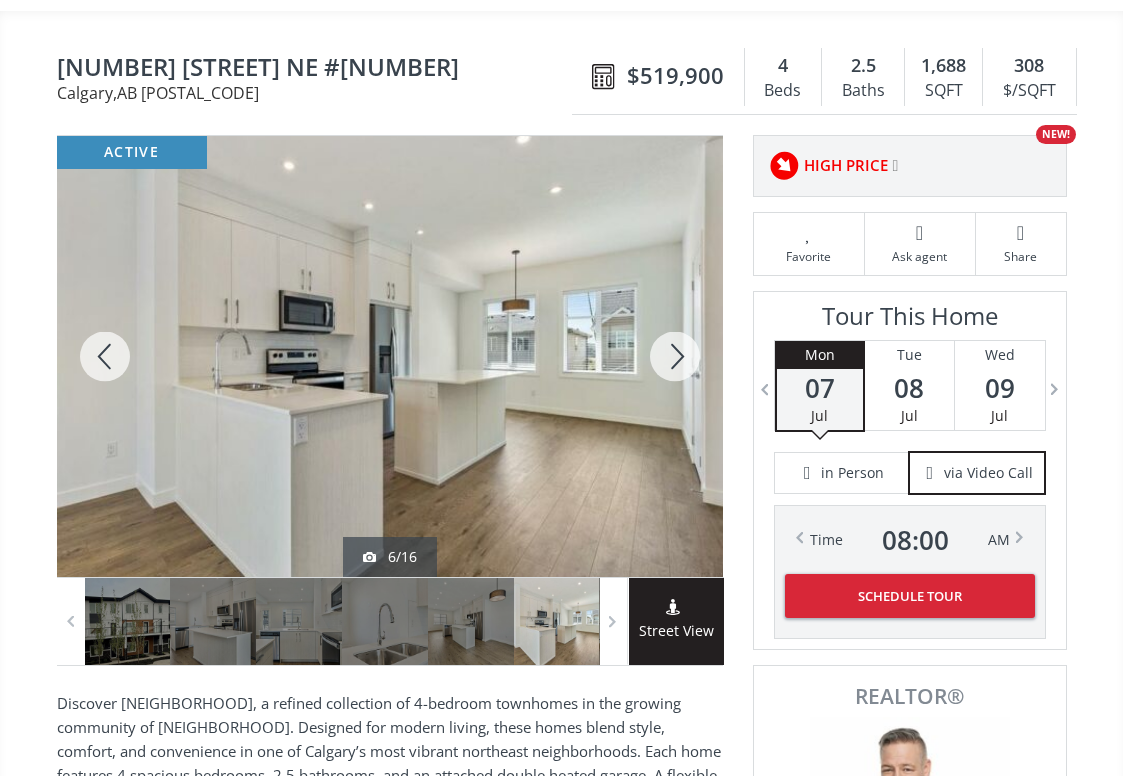 click at bounding box center [675, 356] 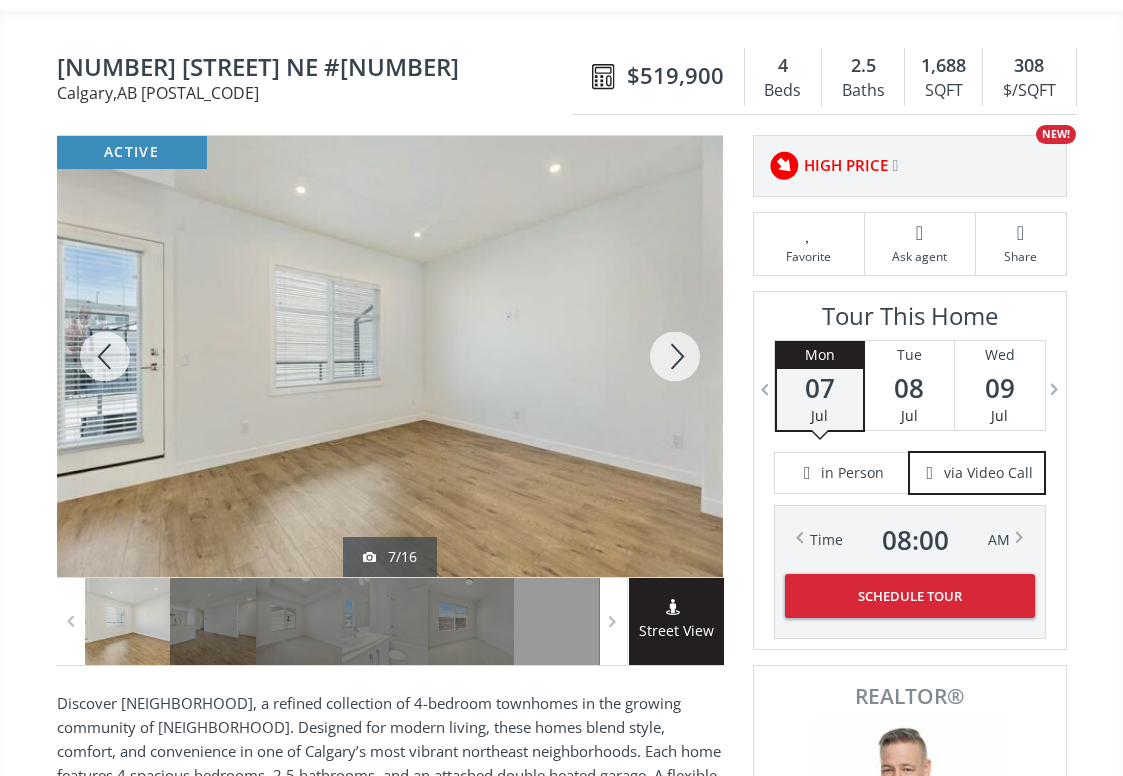 click at bounding box center [675, 356] 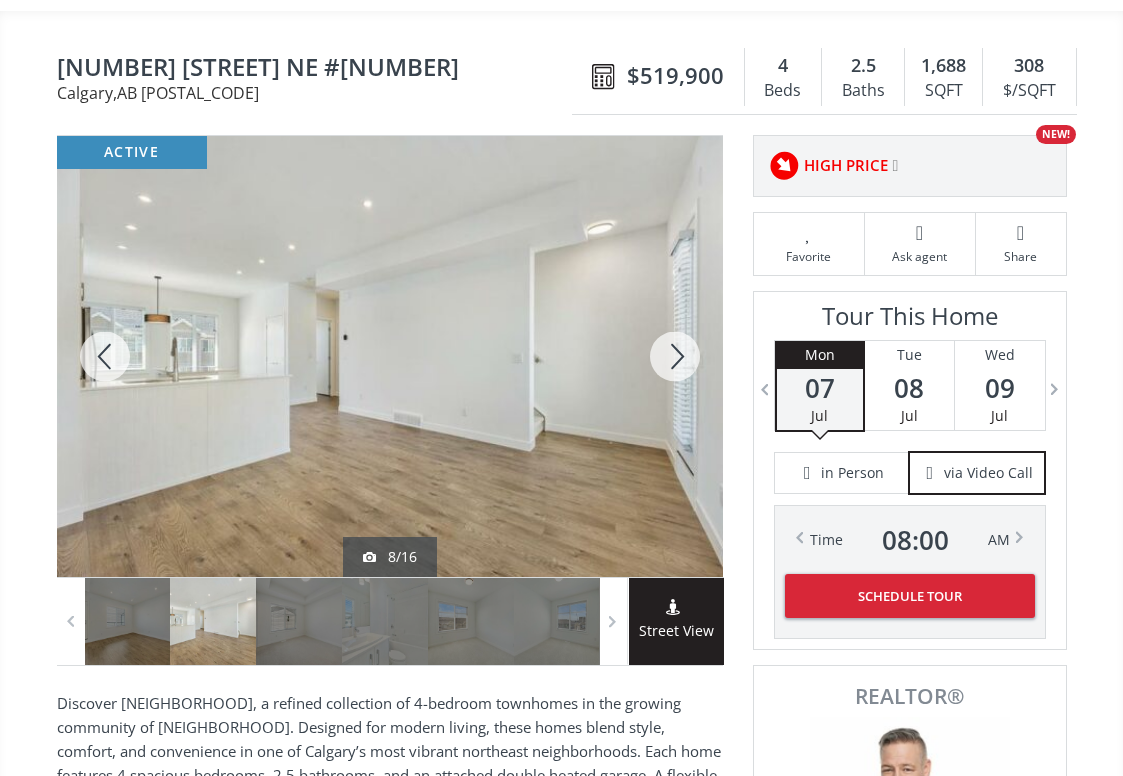 click at bounding box center [675, 356] 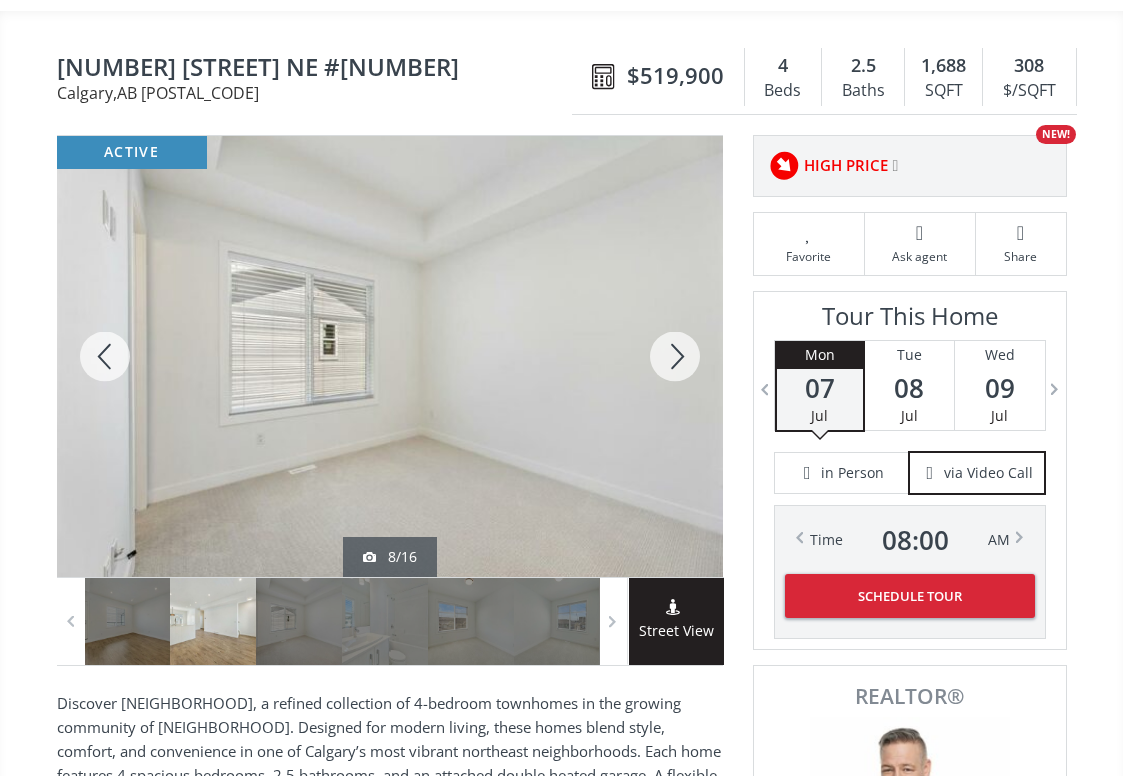 click at bounding box center [675, 356] 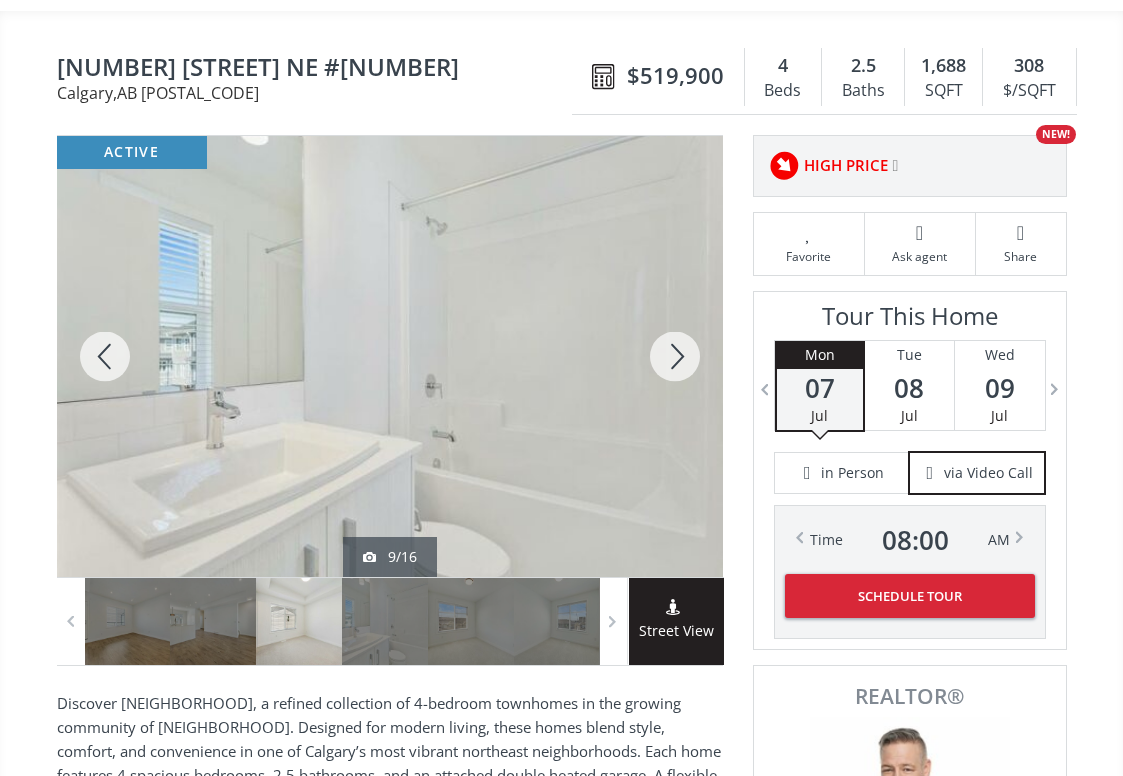 click at bounding box center [675, 356] 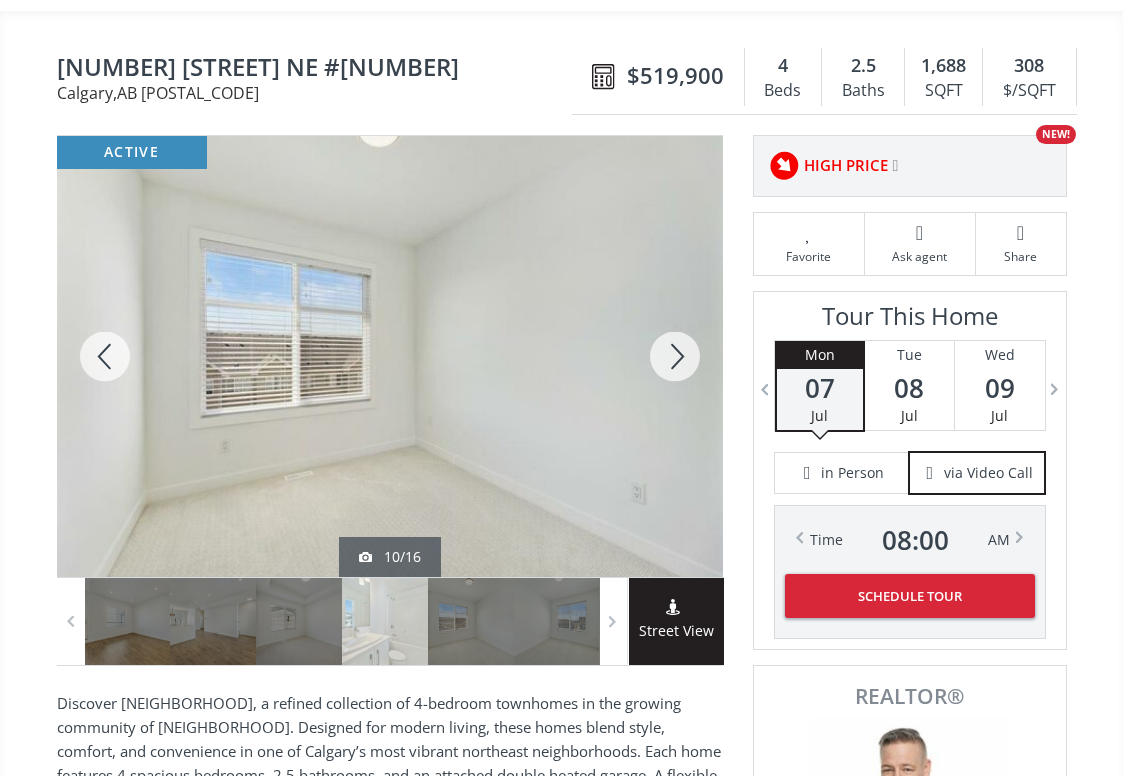 click at bounding box center (675, 356) 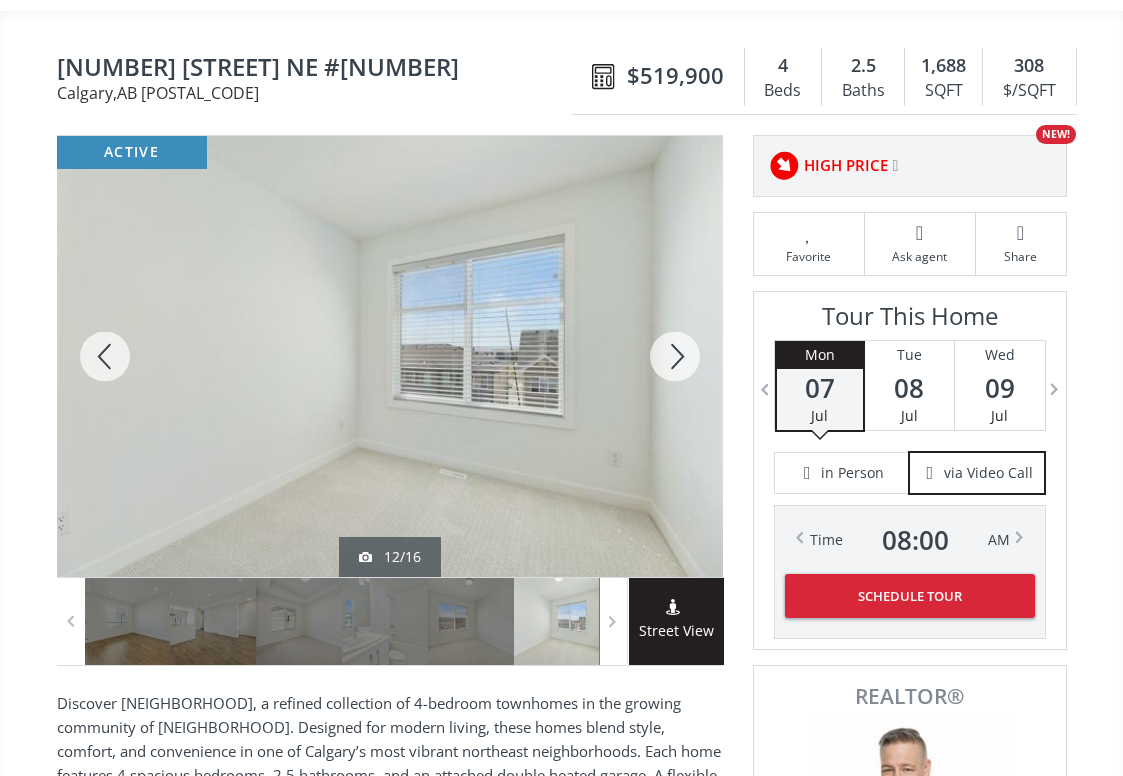 click at bounding box center [675, 356] 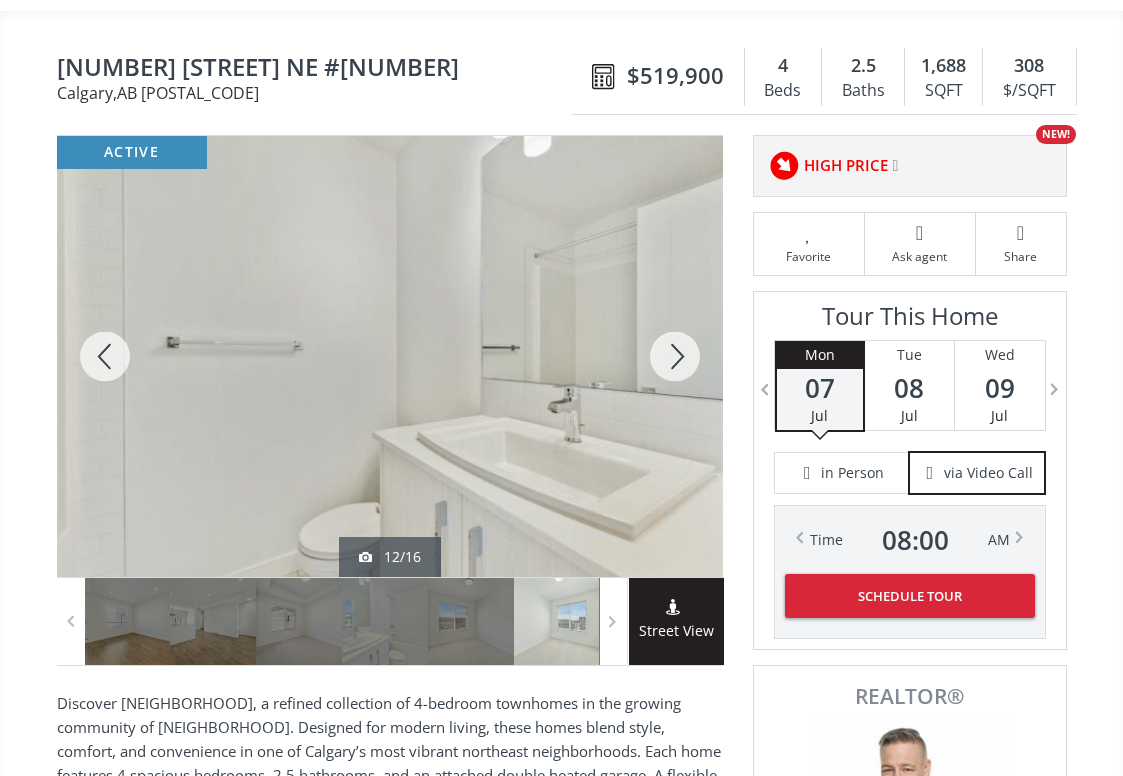 click at bounding box center [675, 356] 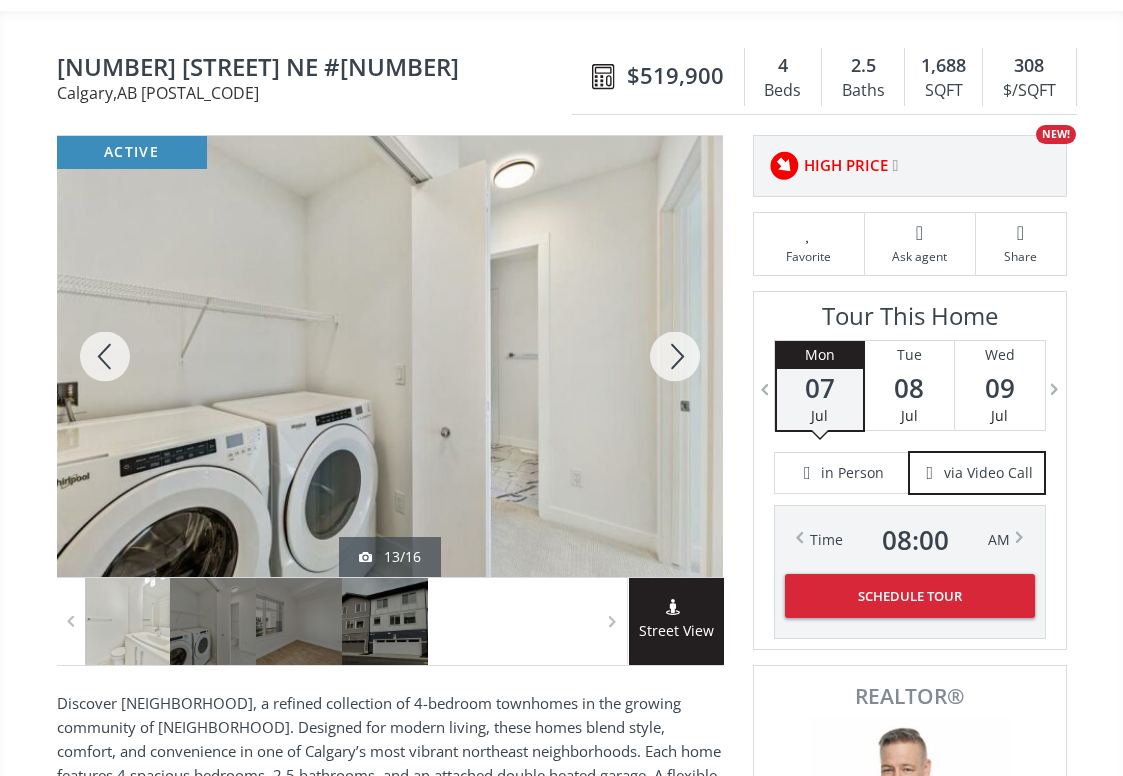 click at bounding box center [675, 356] 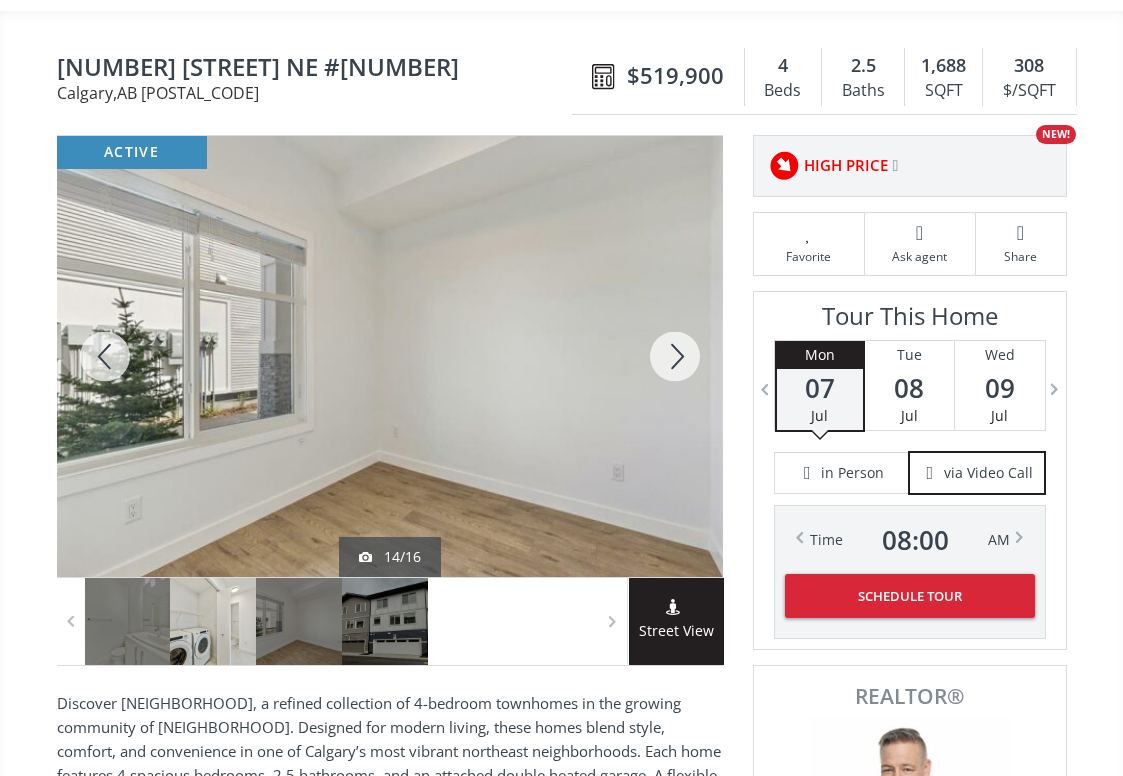 click at bounding box center [675, 356] 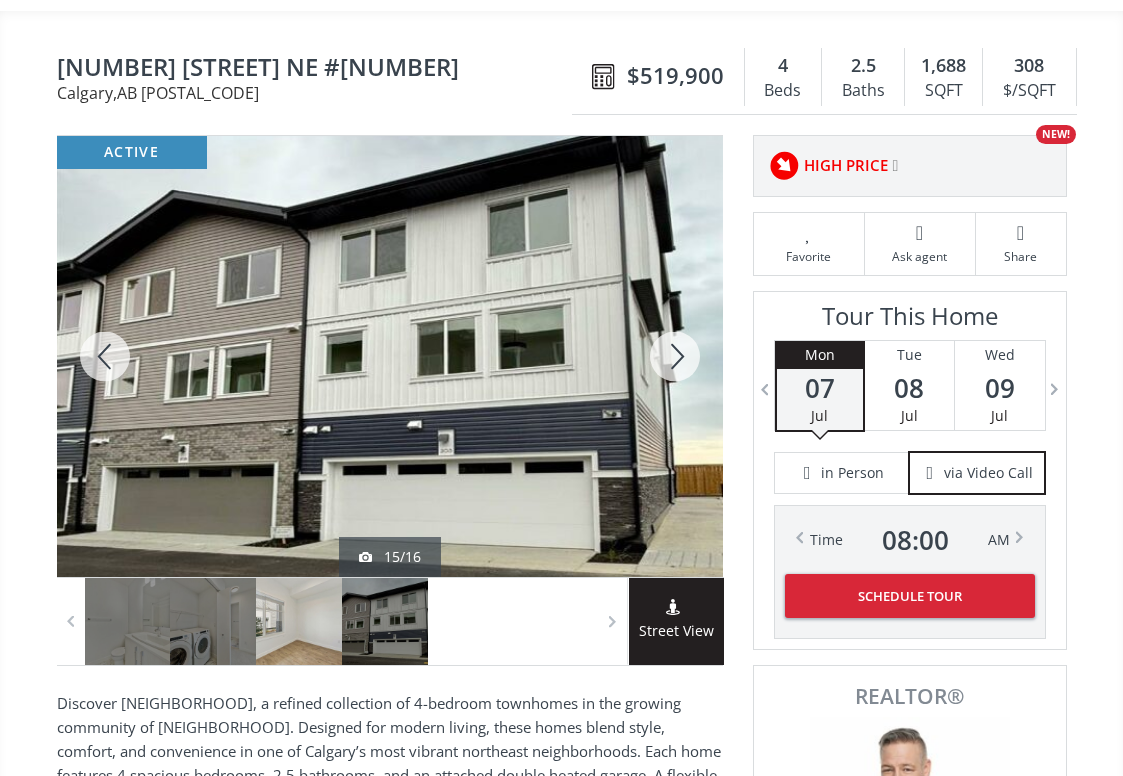 click at bounding box center [675, 356] 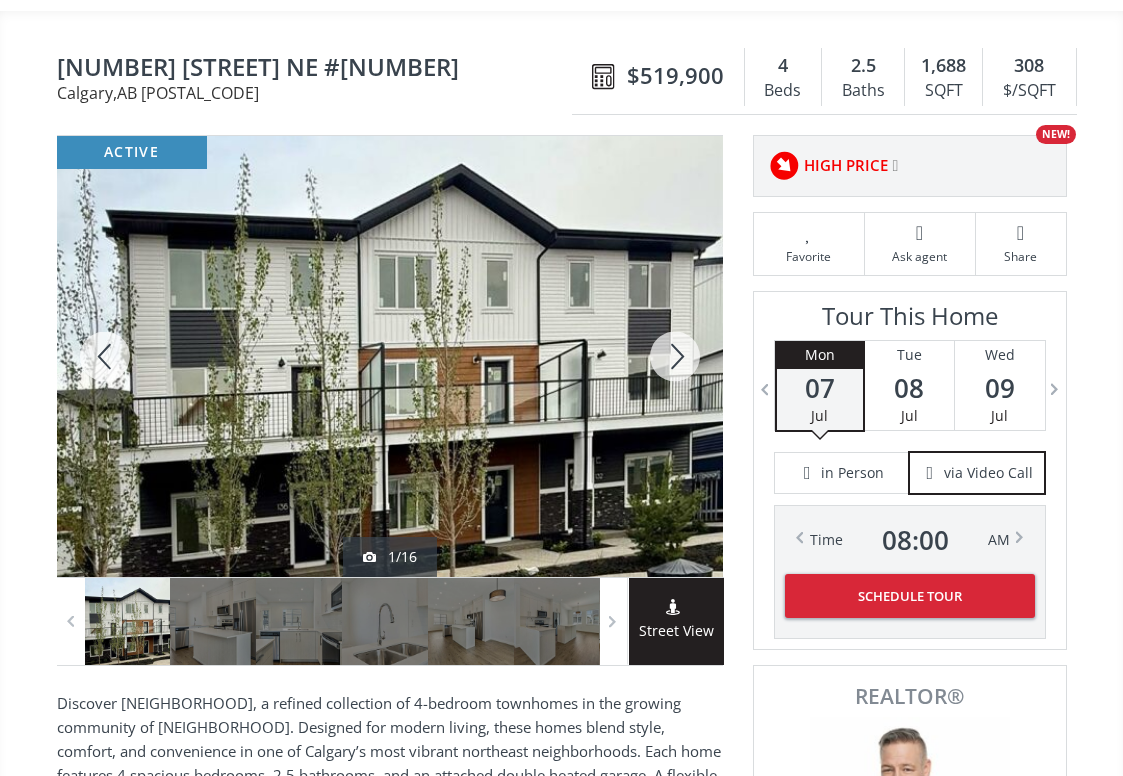 click at bounding box center (105, 356) 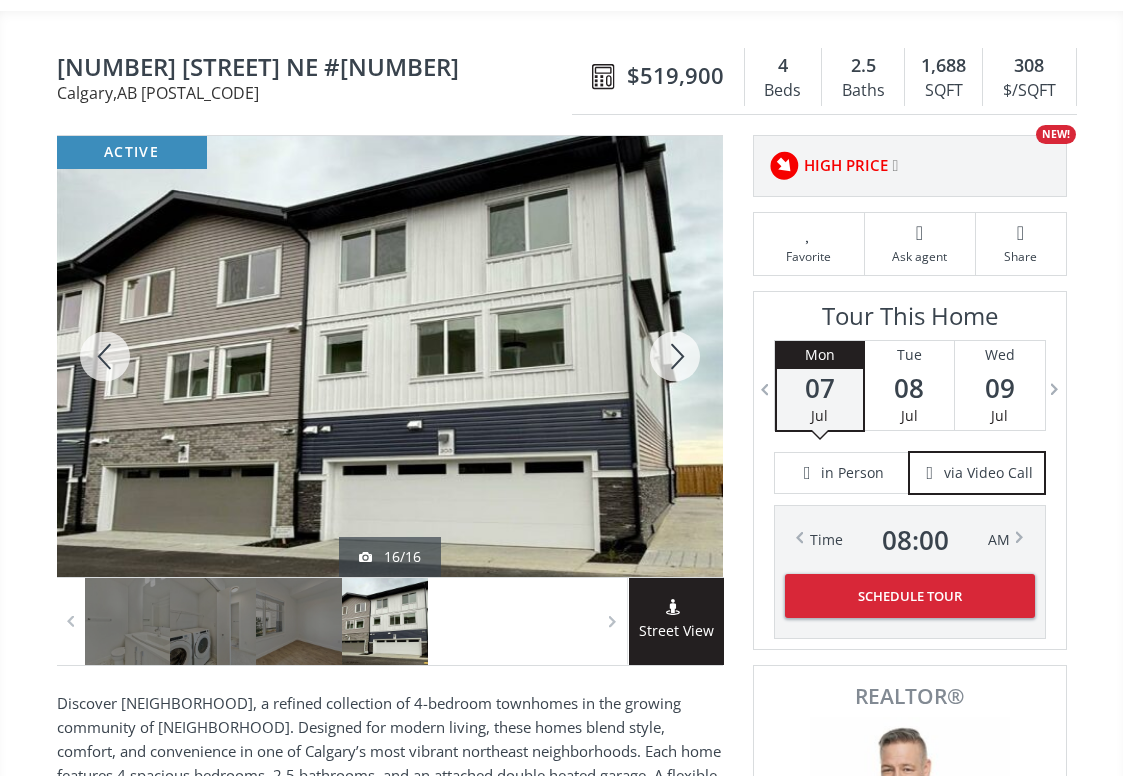 click at bounding box center (105, 356) 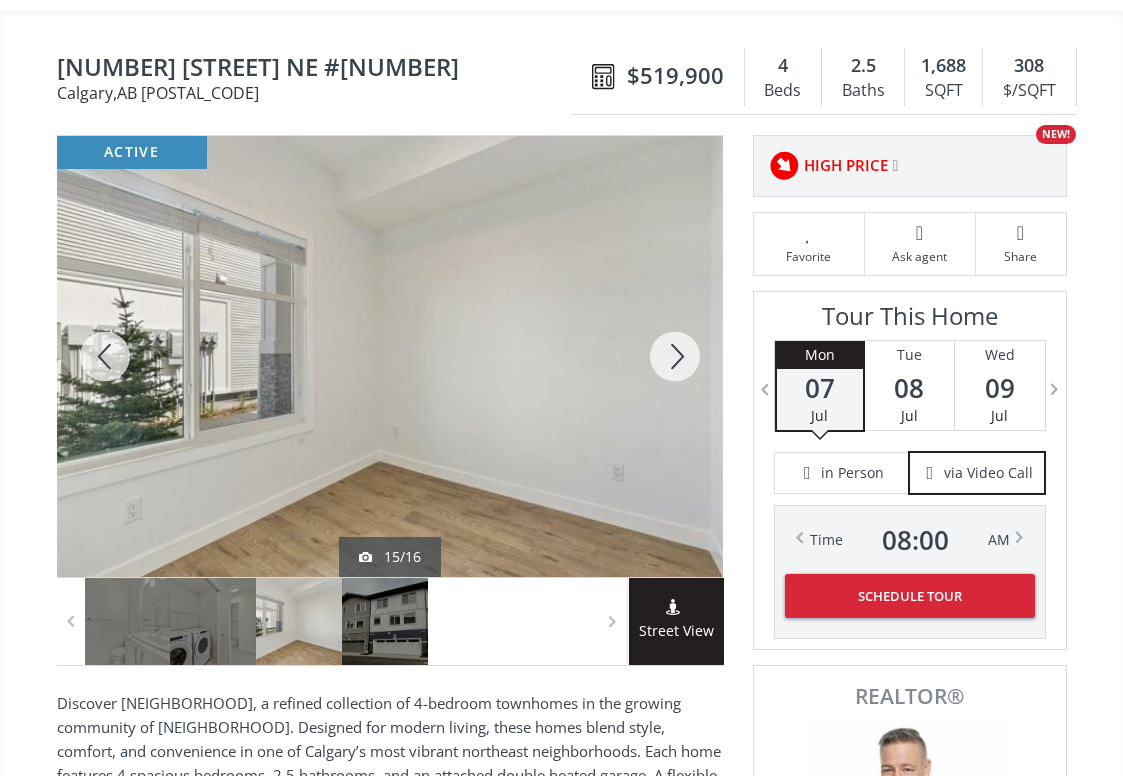 click at bounding box center [675, 356] 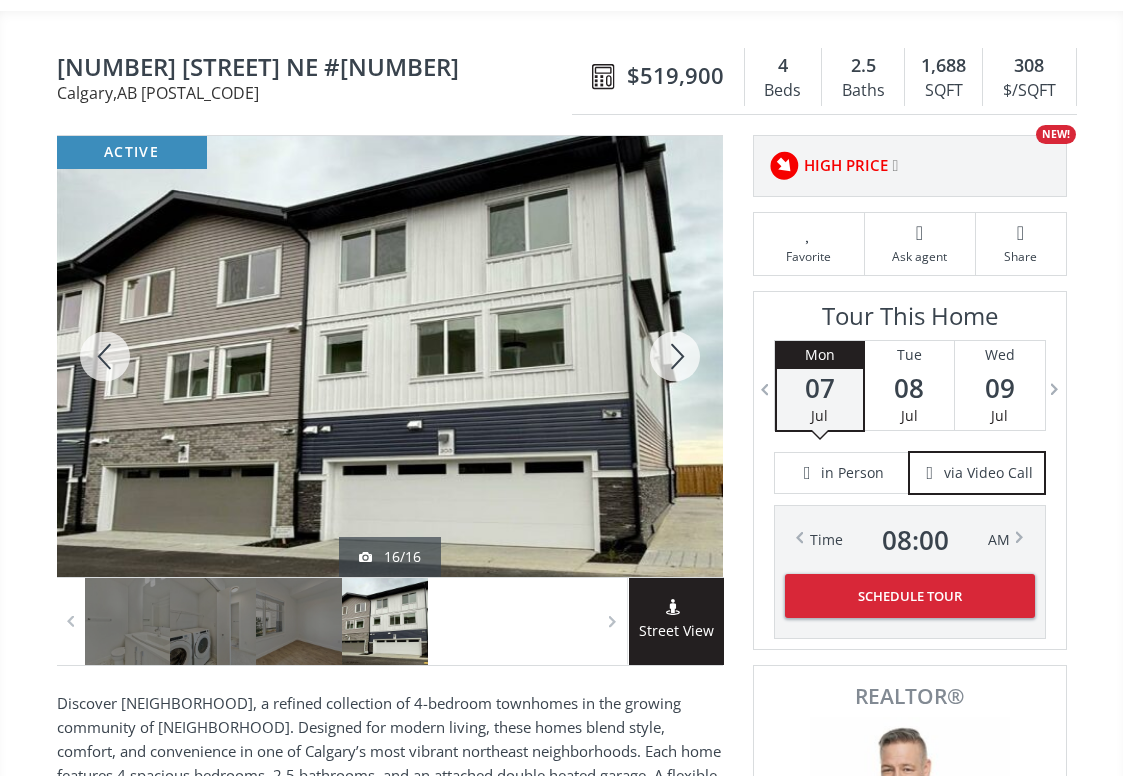 click at bounding box center [675, 356] 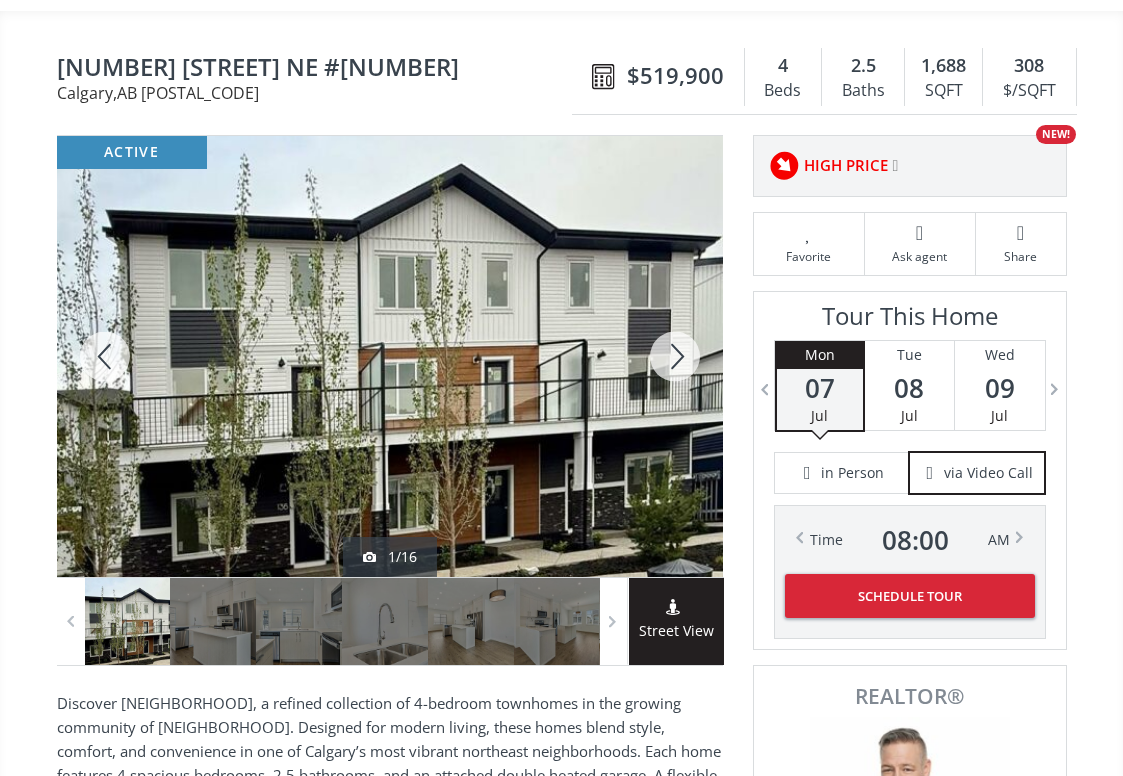 click at bounding box center [675, 356] 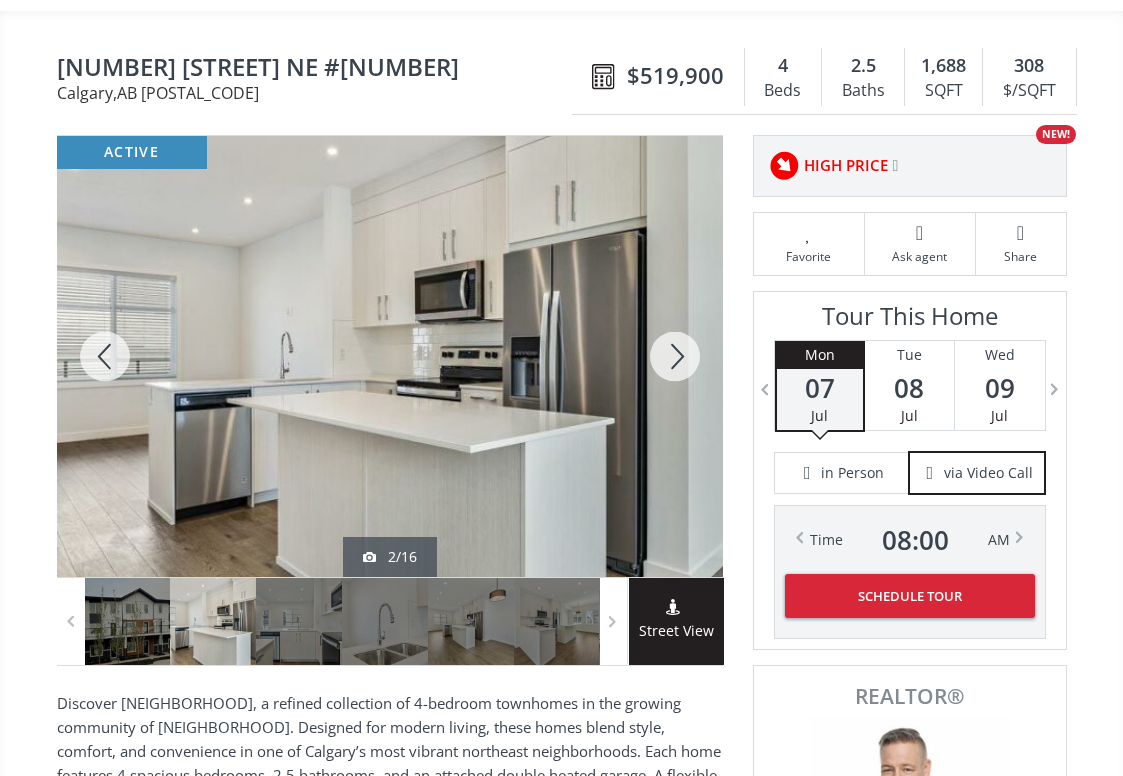 click at bounding box center (105, 356) 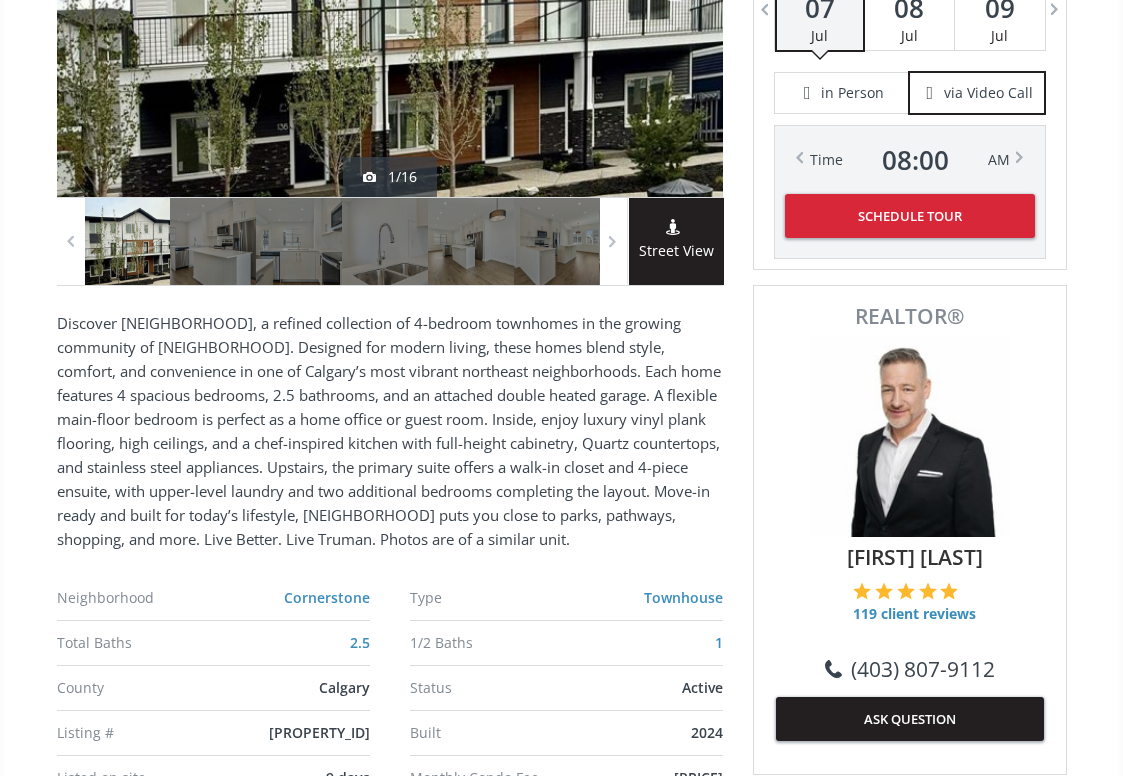 scroll, scrollTop: 166, scrollLeft: 0, axis: vertical 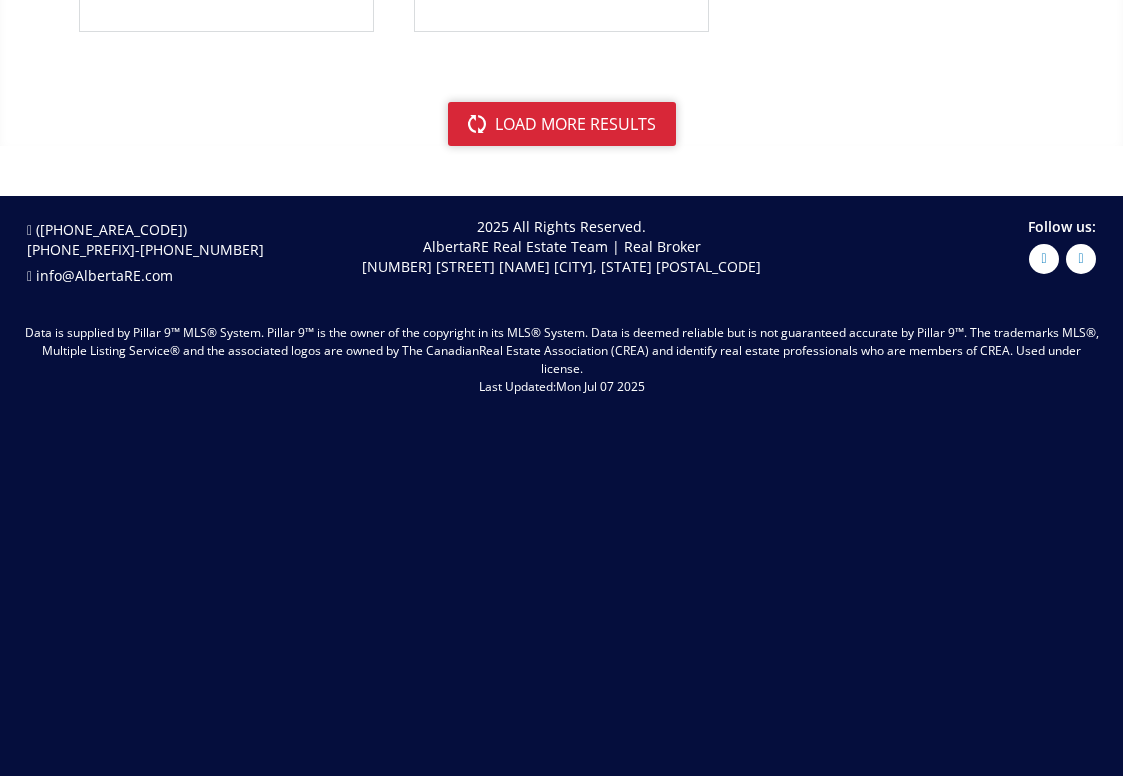 click on "load more results" at bounding box center (562, 124) 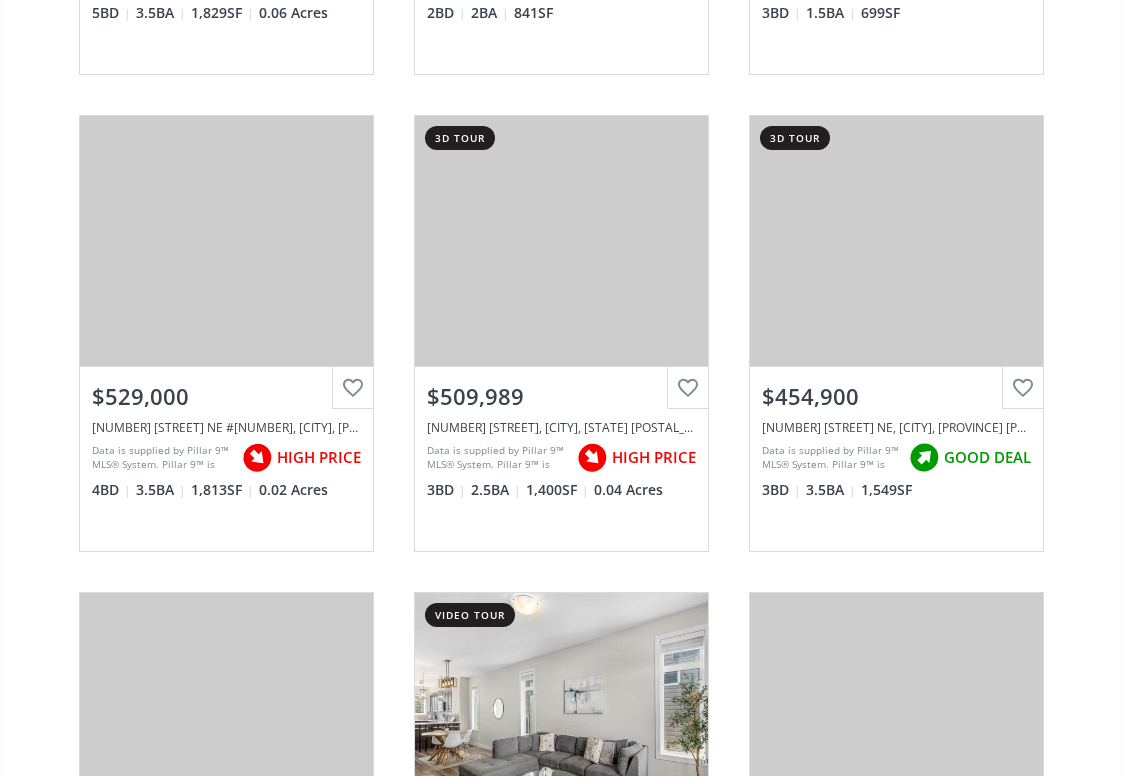 scroll, scrollTop: 9725, scrollLeft: 0, axis: vertical 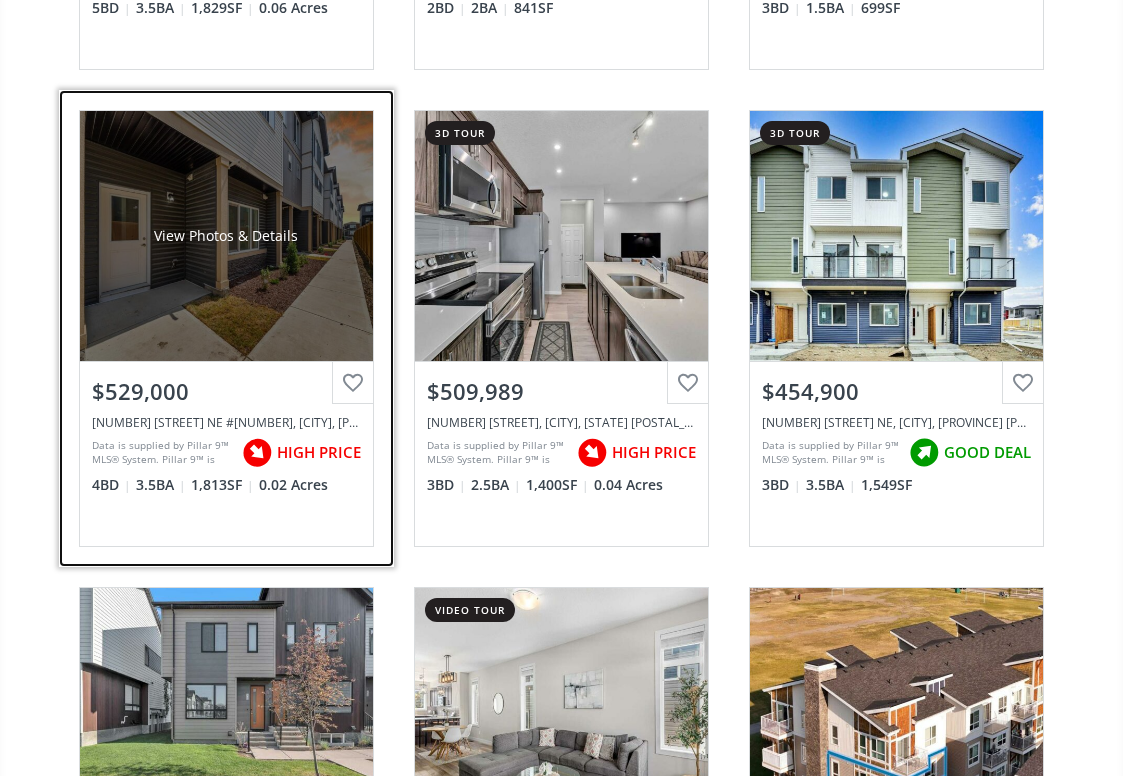 click on "View Photos & Details" at bounding box center [226, 236] 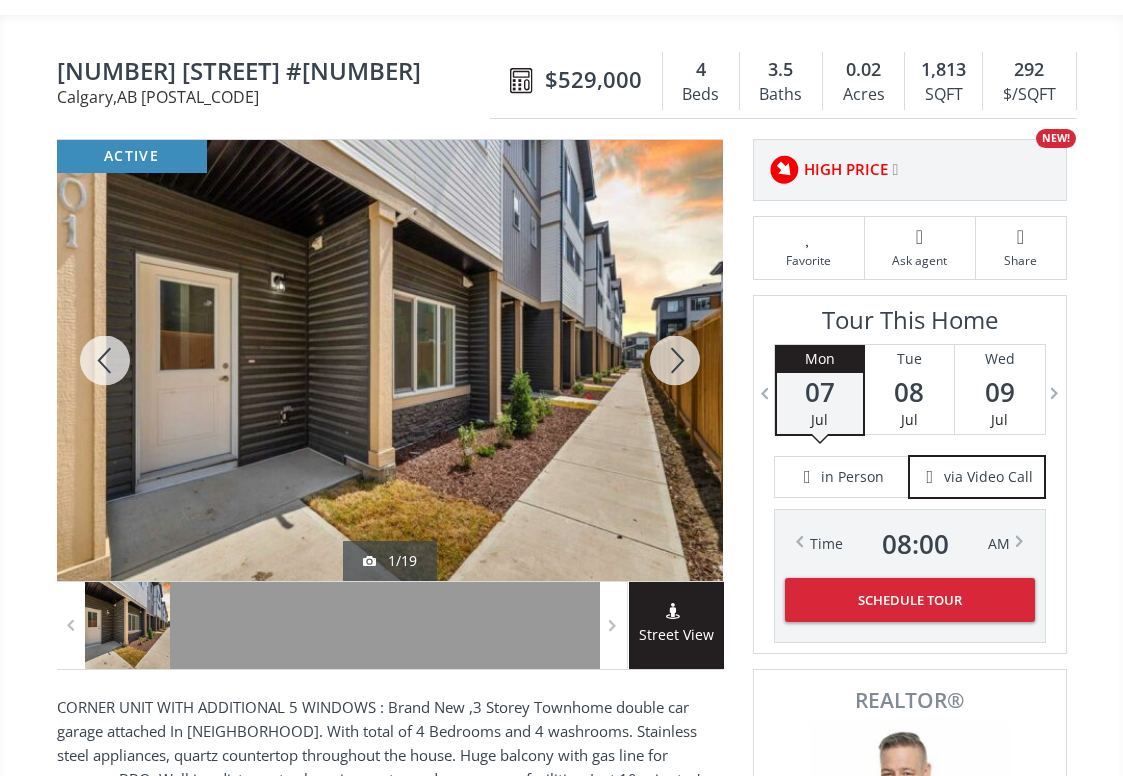 scroll, scrollTop: 214, scrollLeft: 0, axis: vertical 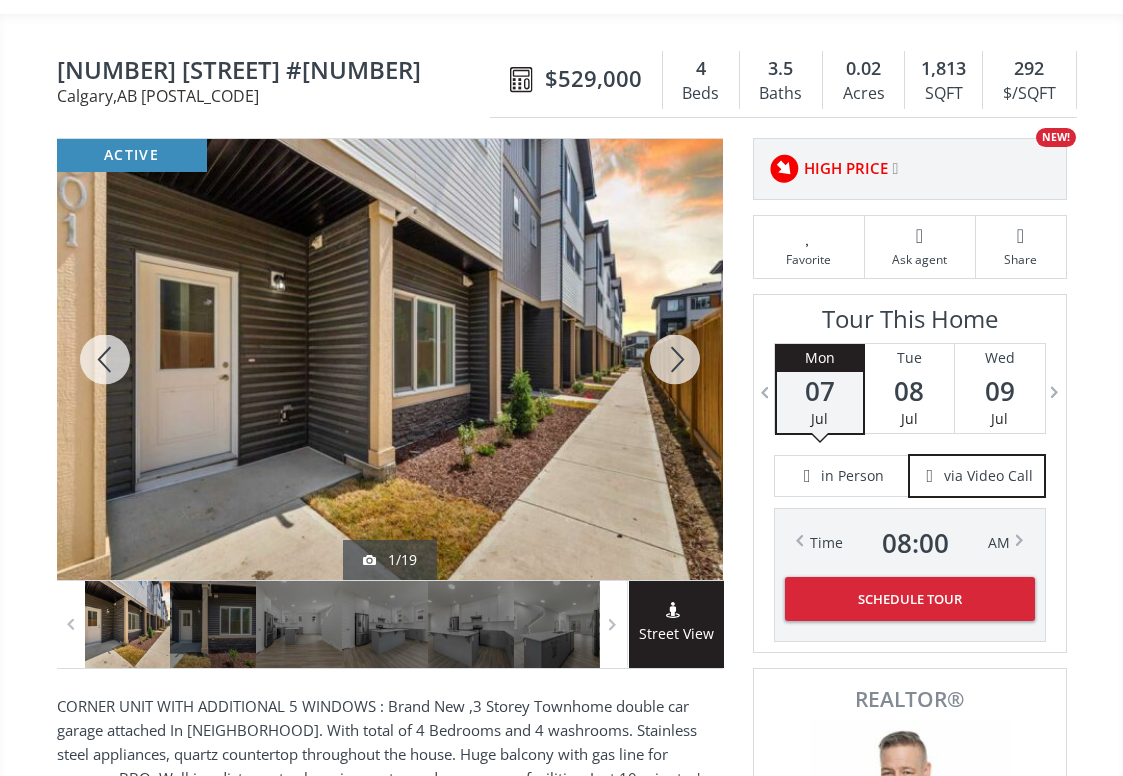 click at bounding box center (675, 359) 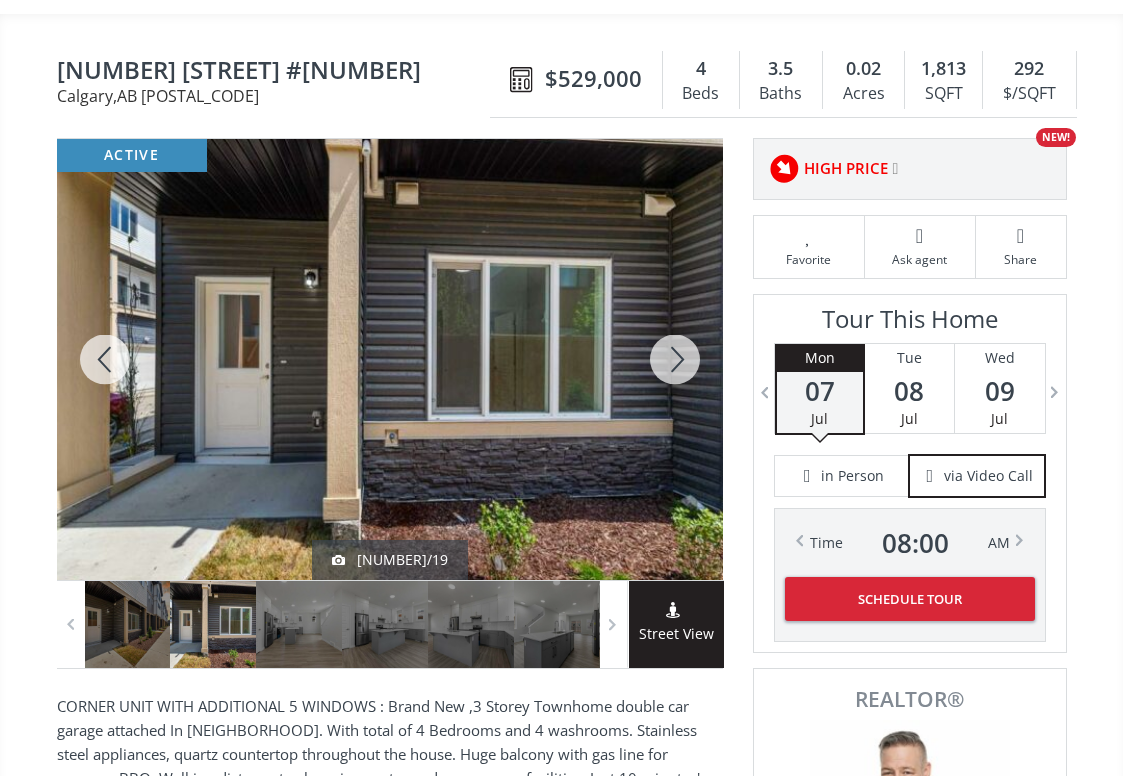 click at bounding box center [675, 359] 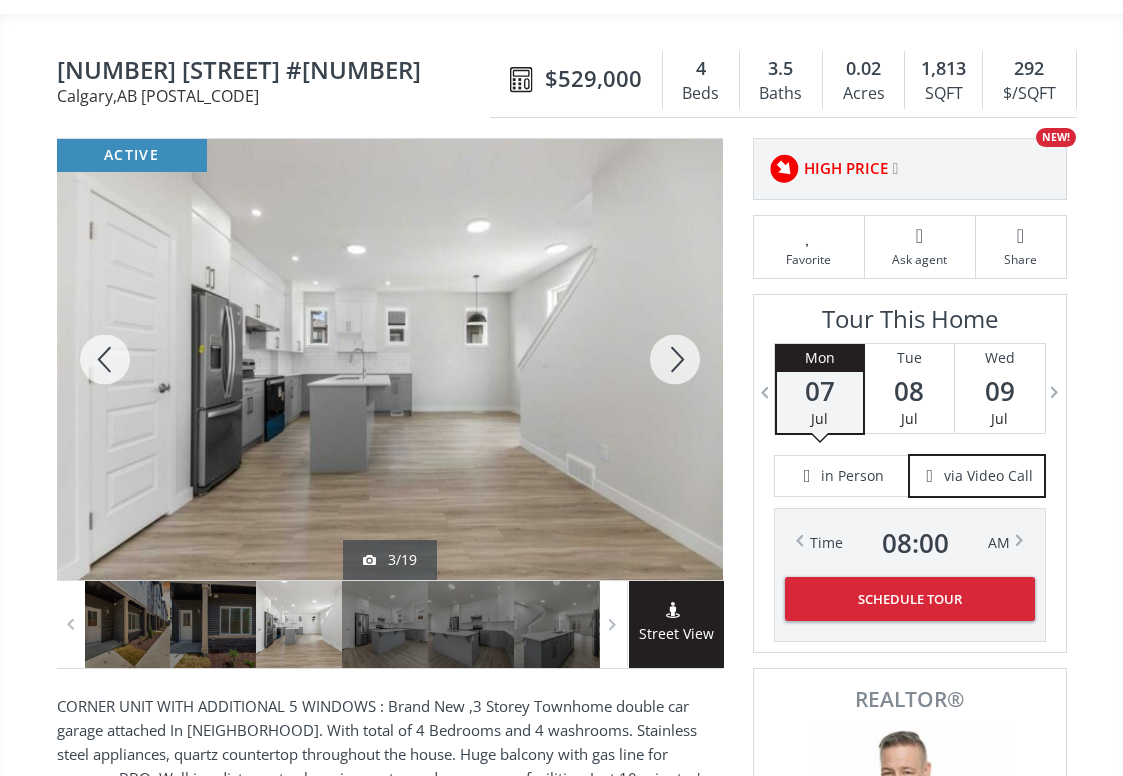 click at bounding box center (675, 359) 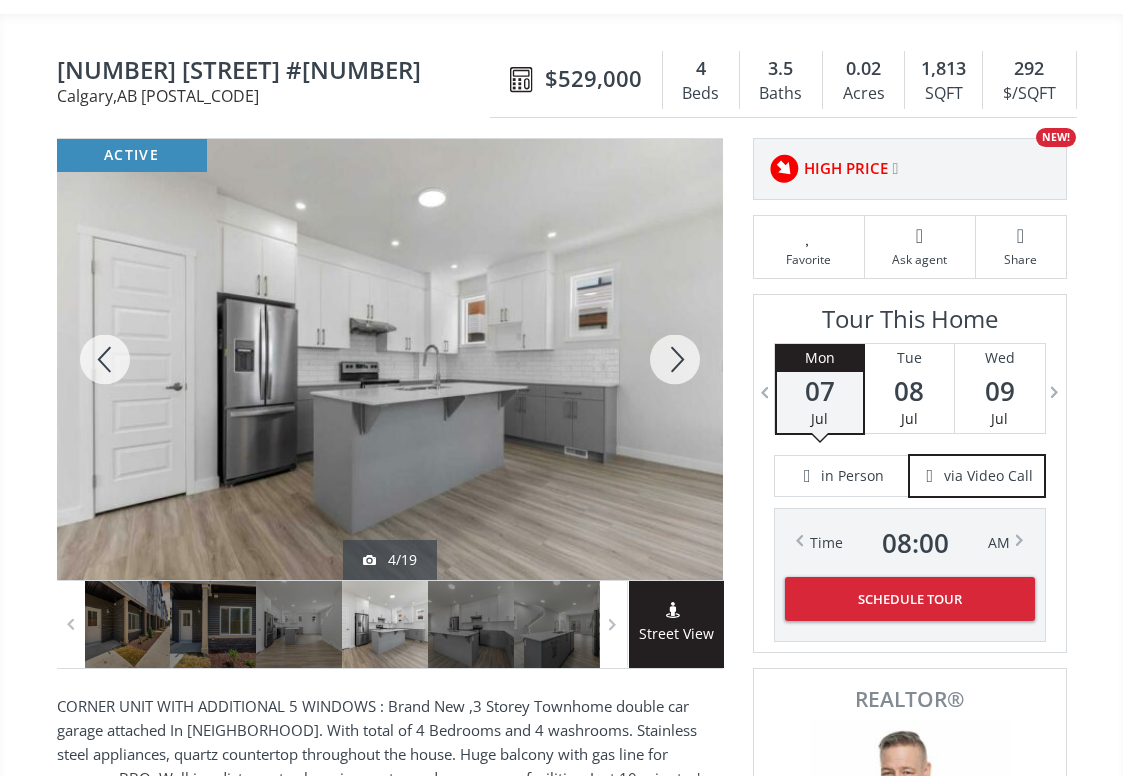 click at bounding box center [675, 359] 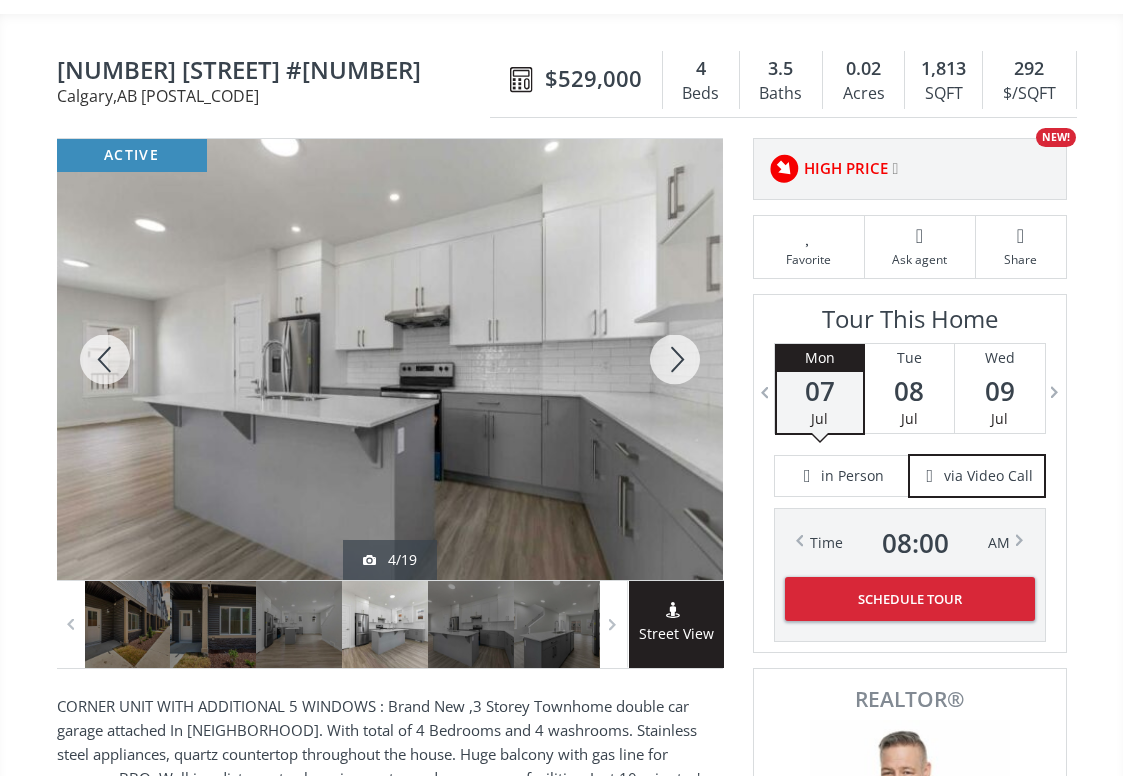 click at bounding box center [675, 359] 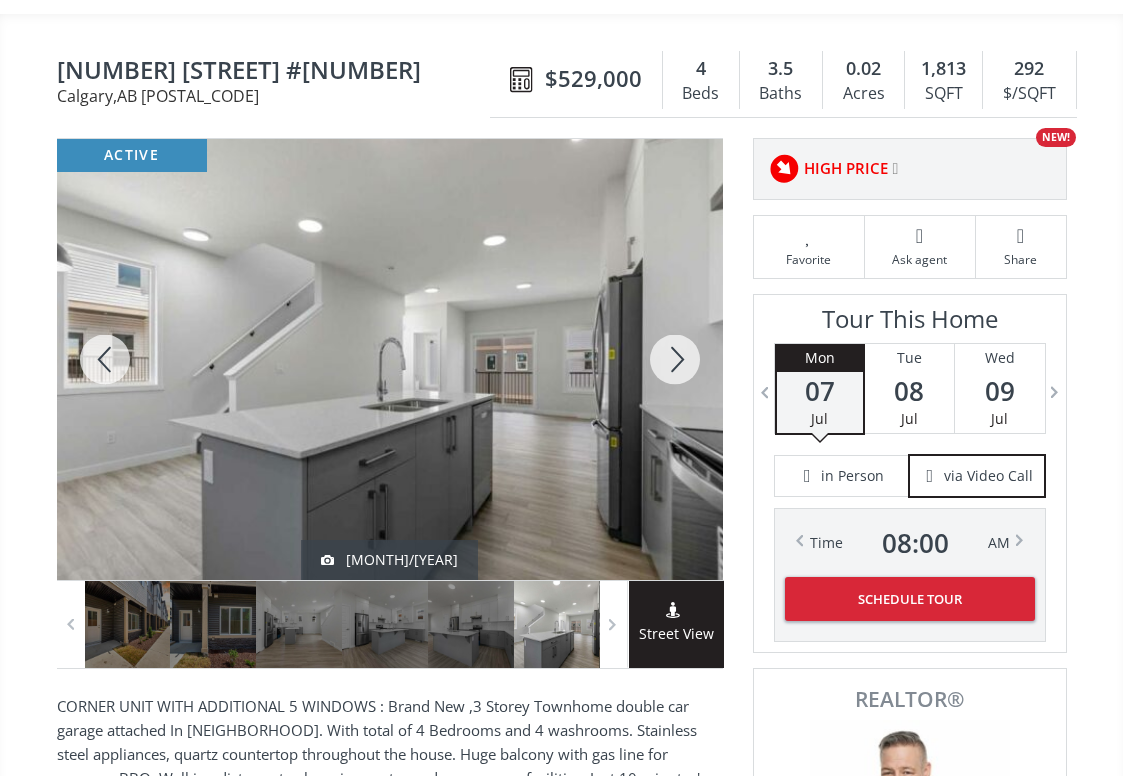 click at bounding box center [675, 359] 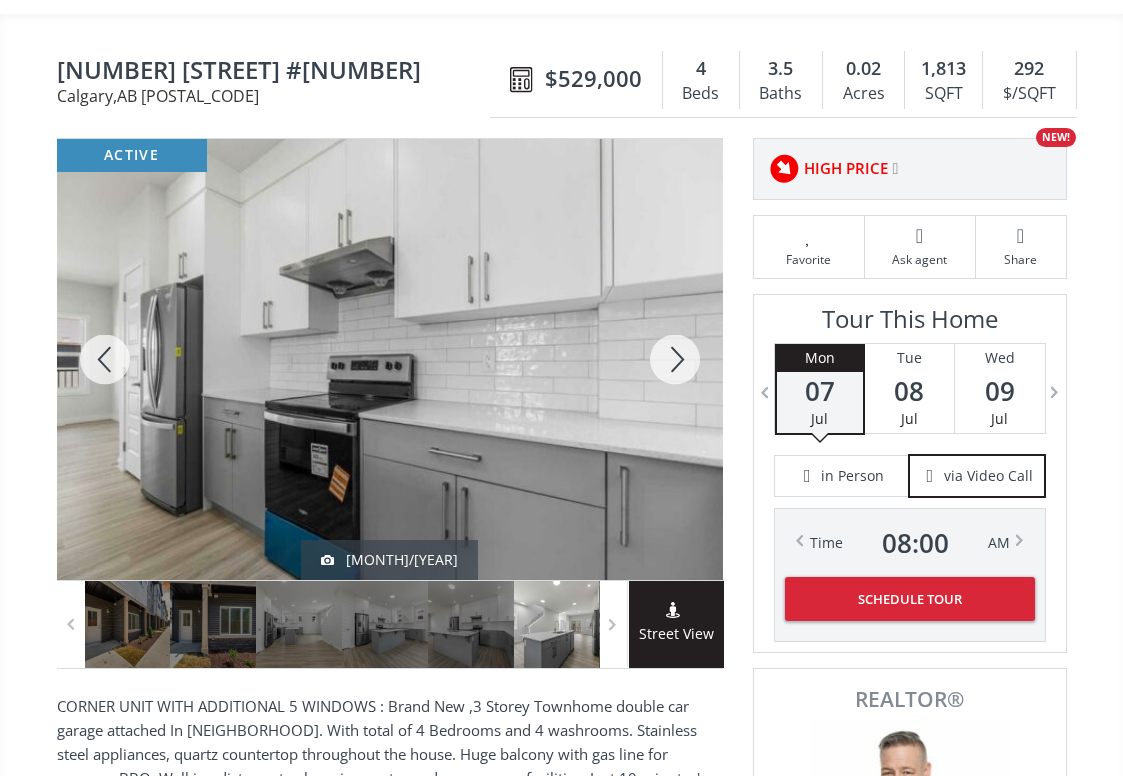 click at bounding box center (675, 359) 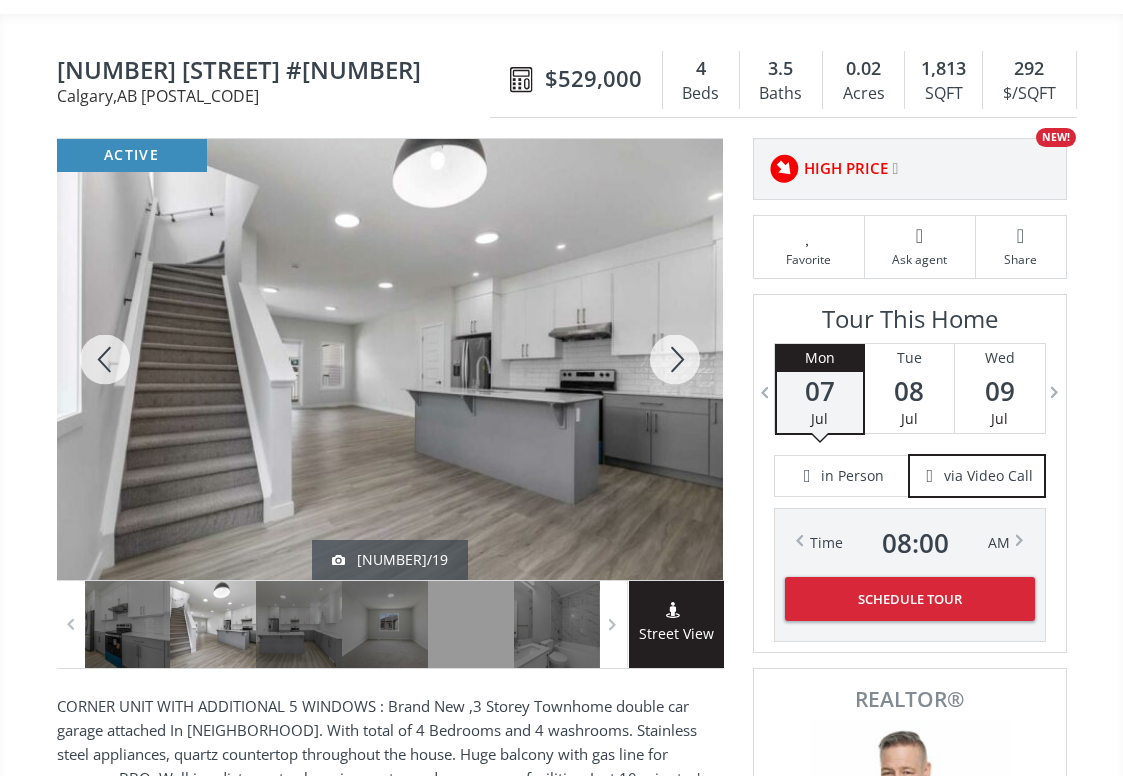 click at bounding box center (675, 359) 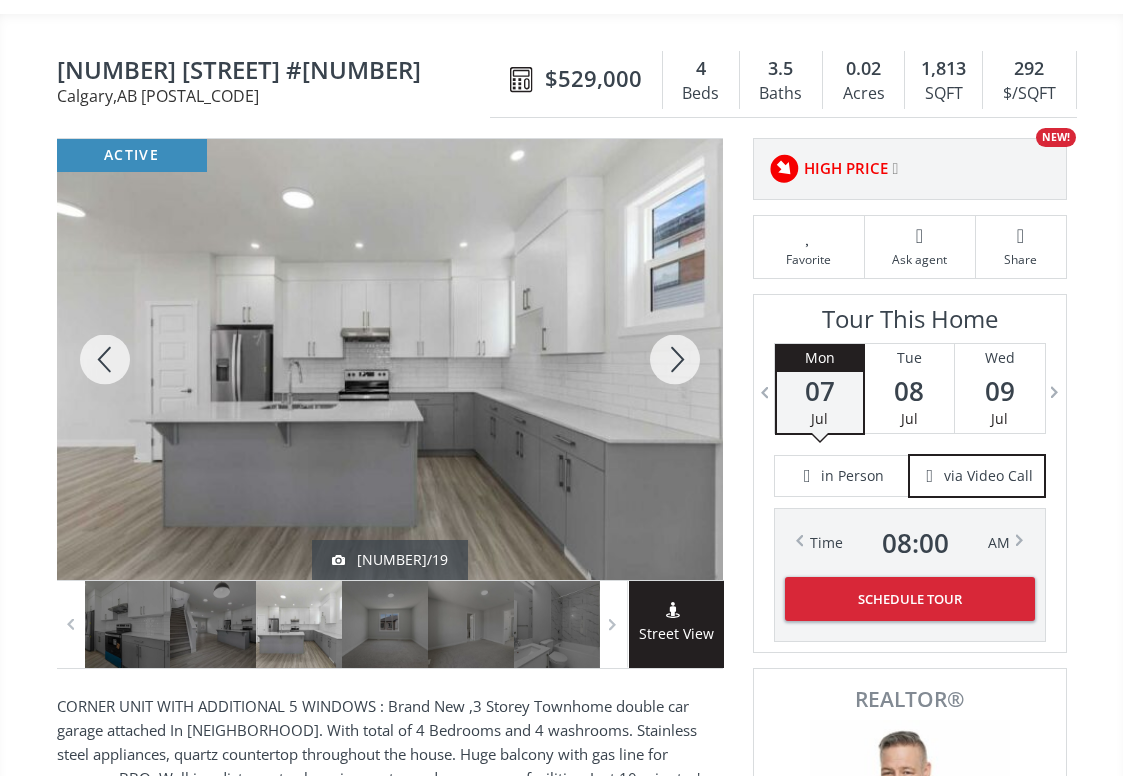 click at bounding box center (675, 359) 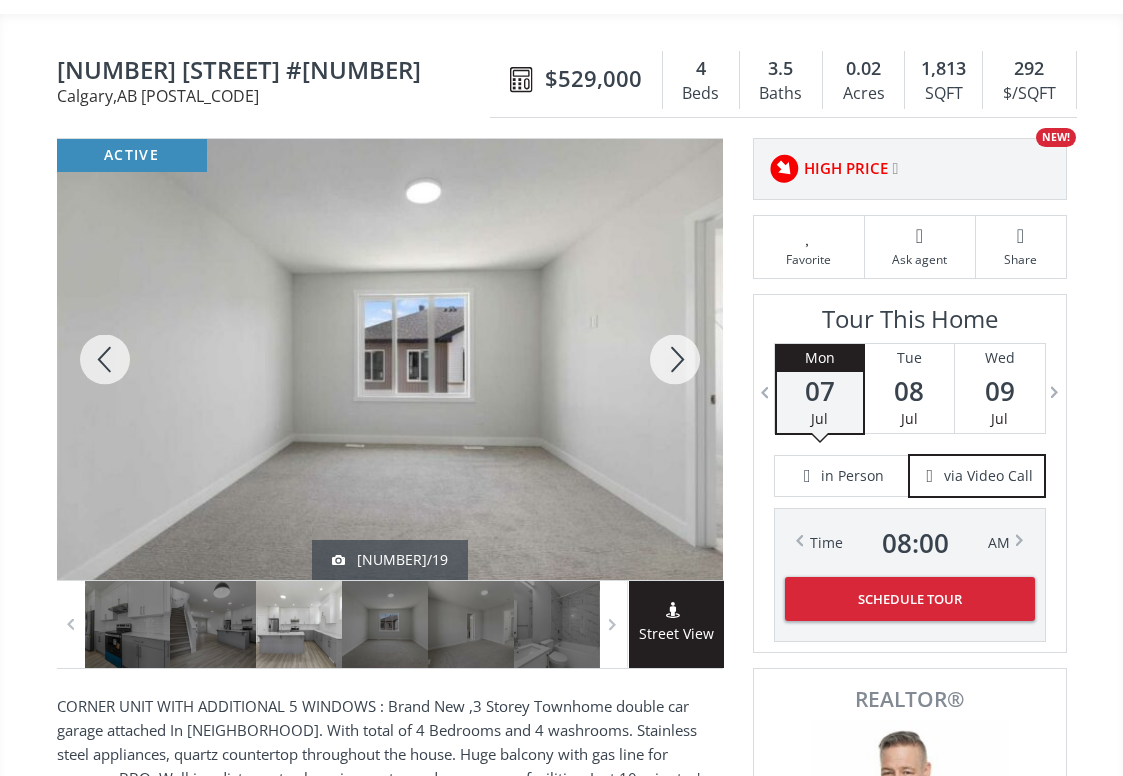 click at bounding box center (675, 359) 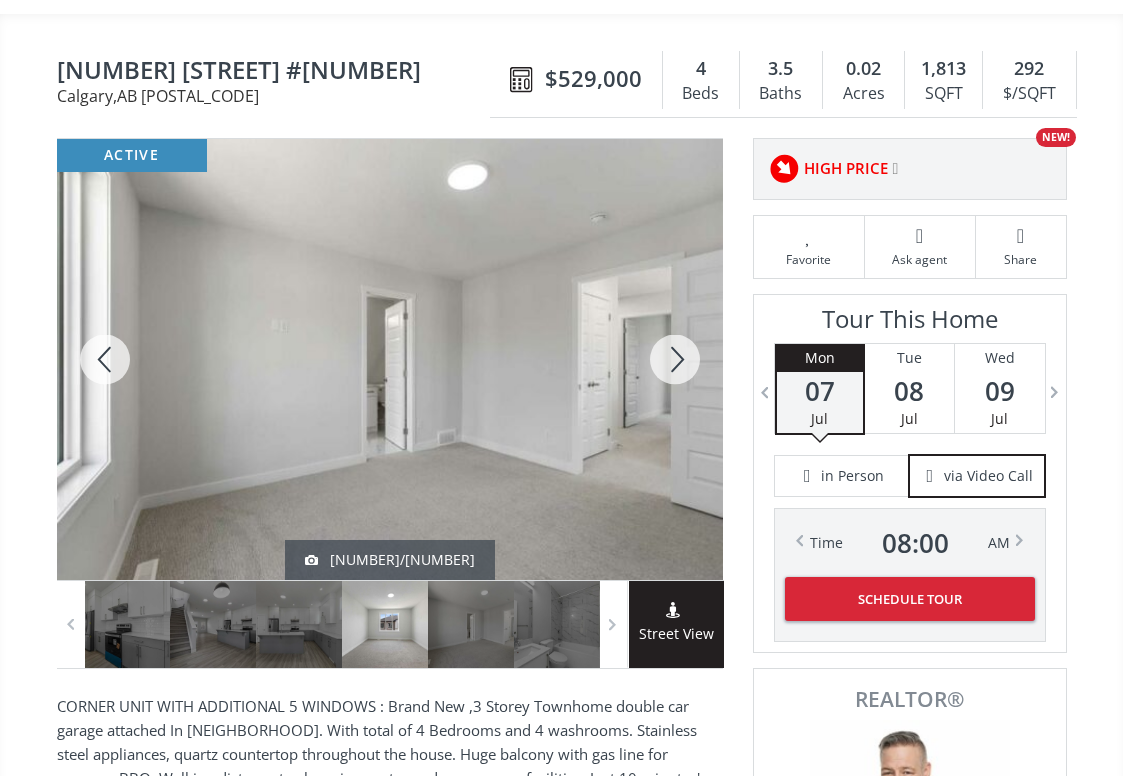 click at bounding box center (675, 359) 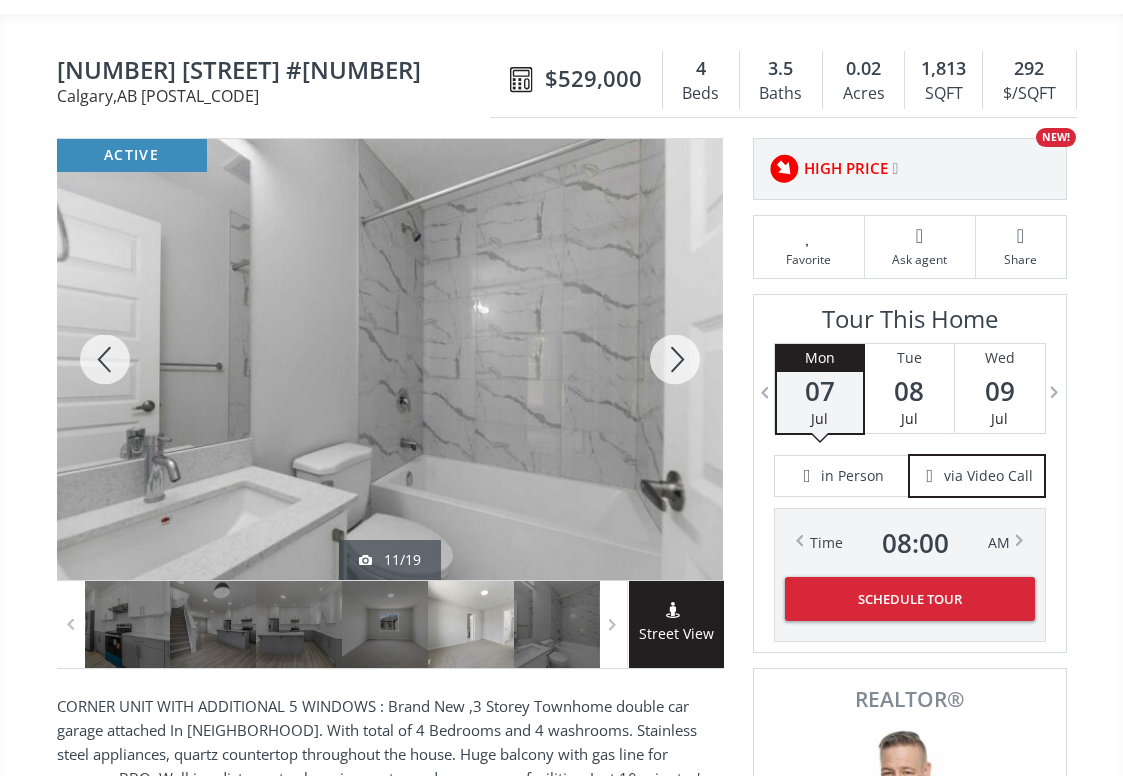 click at bounding box center (675, 359) 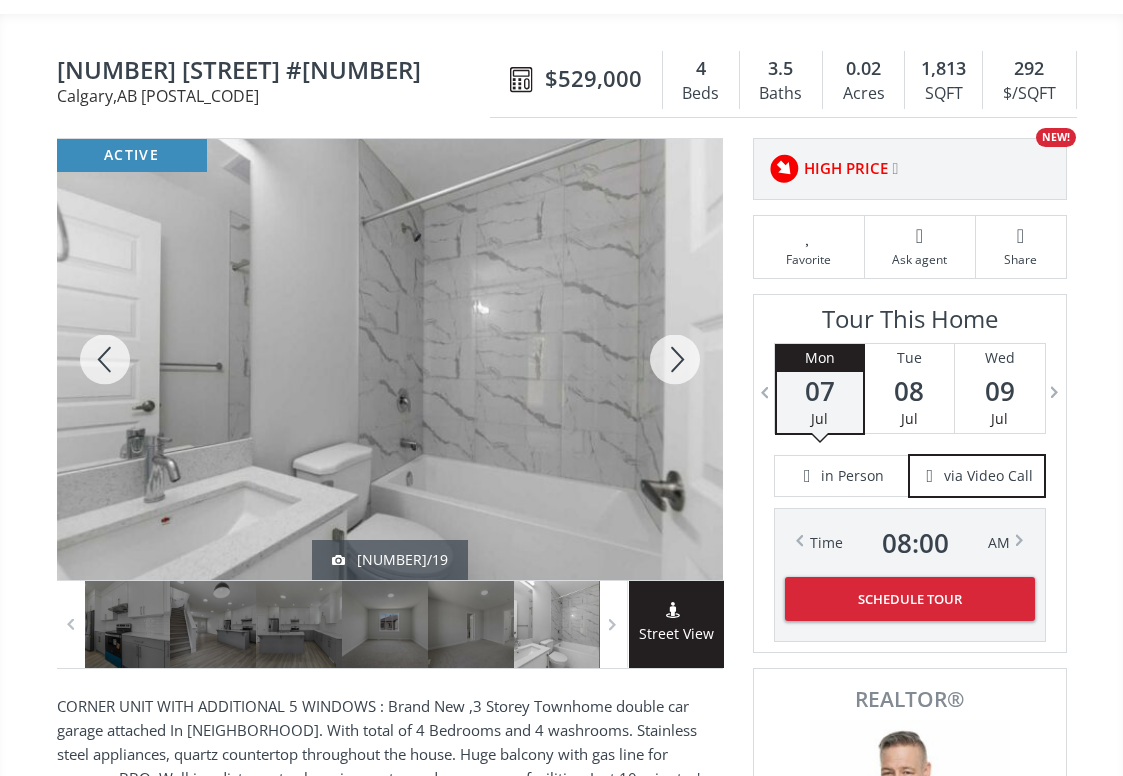 click at bounding box center [675, 359] 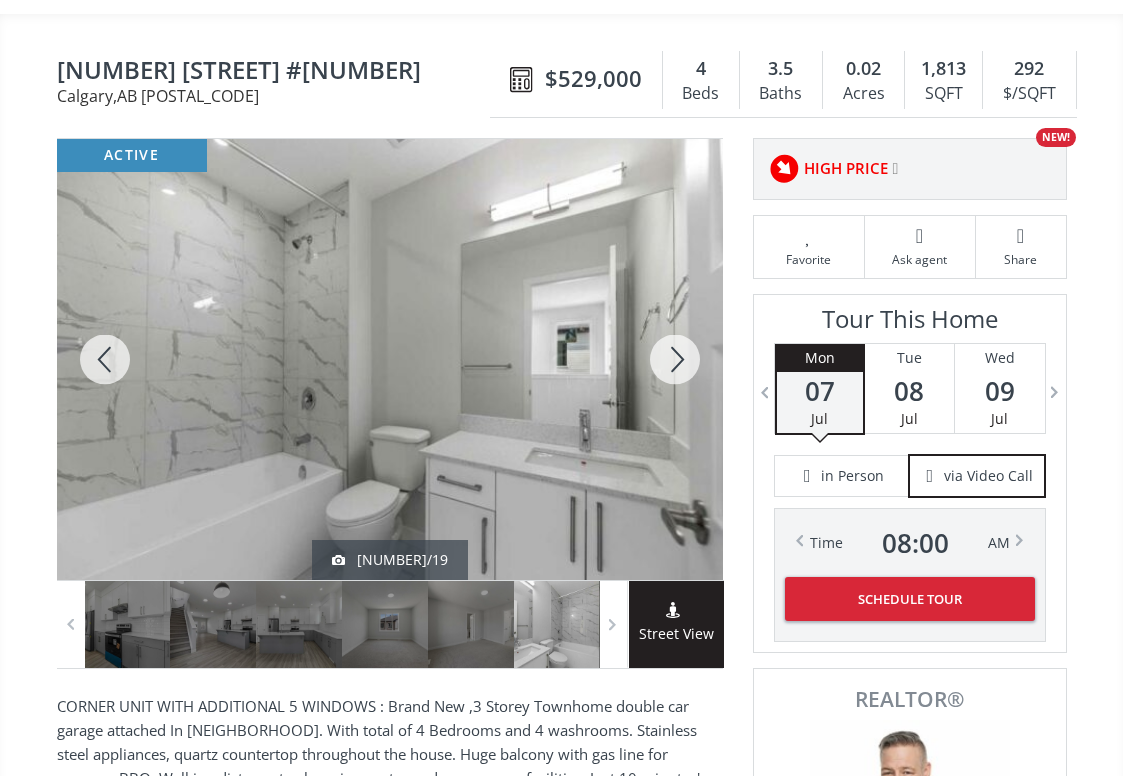 click at bounding box center (675, 359) 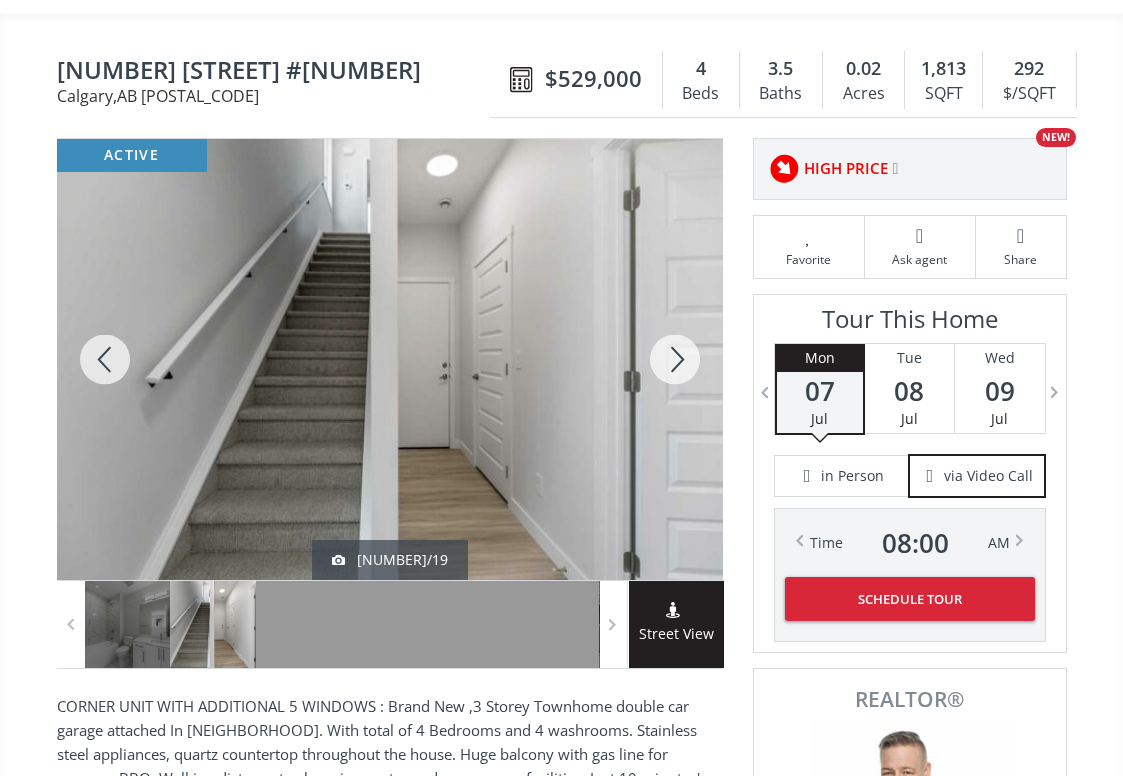 click at bounding box center [675, 359] 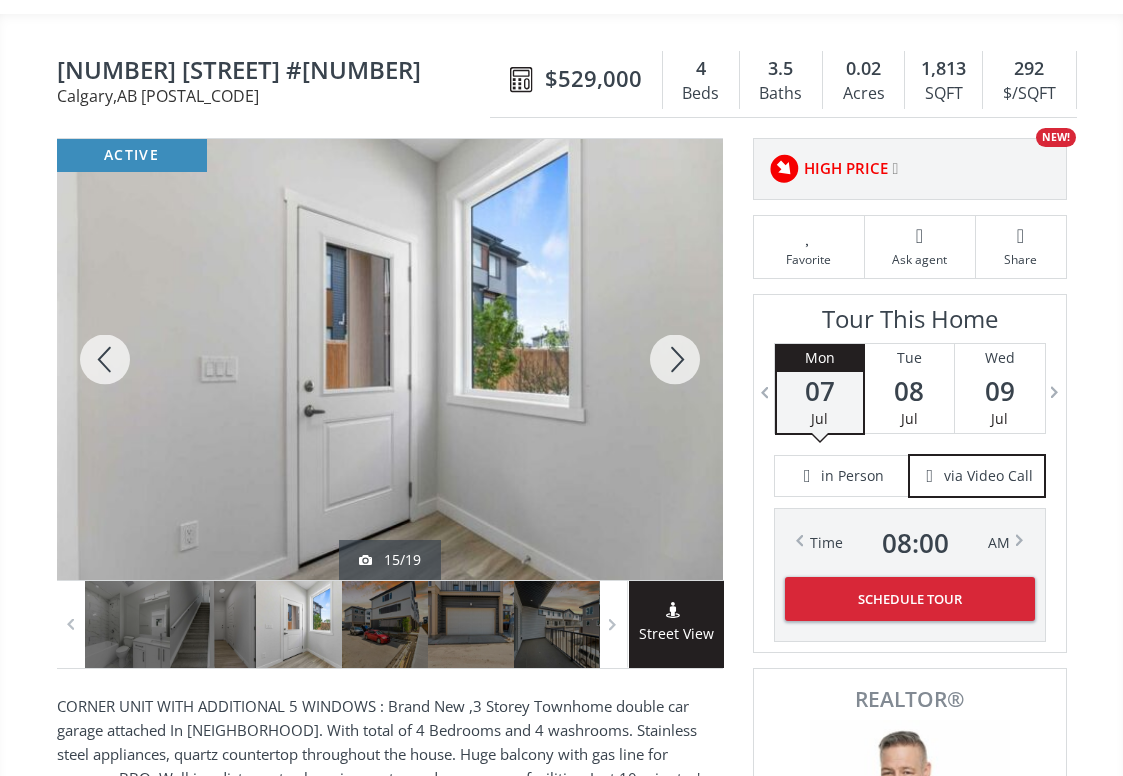 click at bounding box center (675, 359) 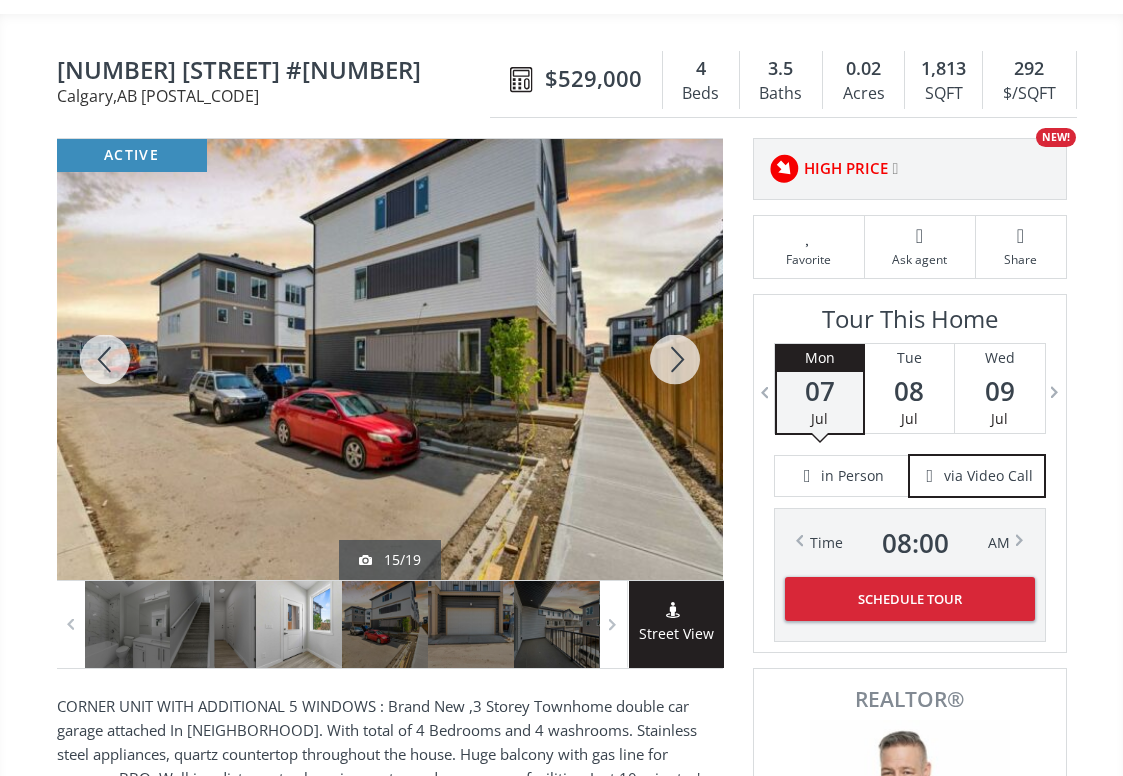 click at bounding box center (675, 359) 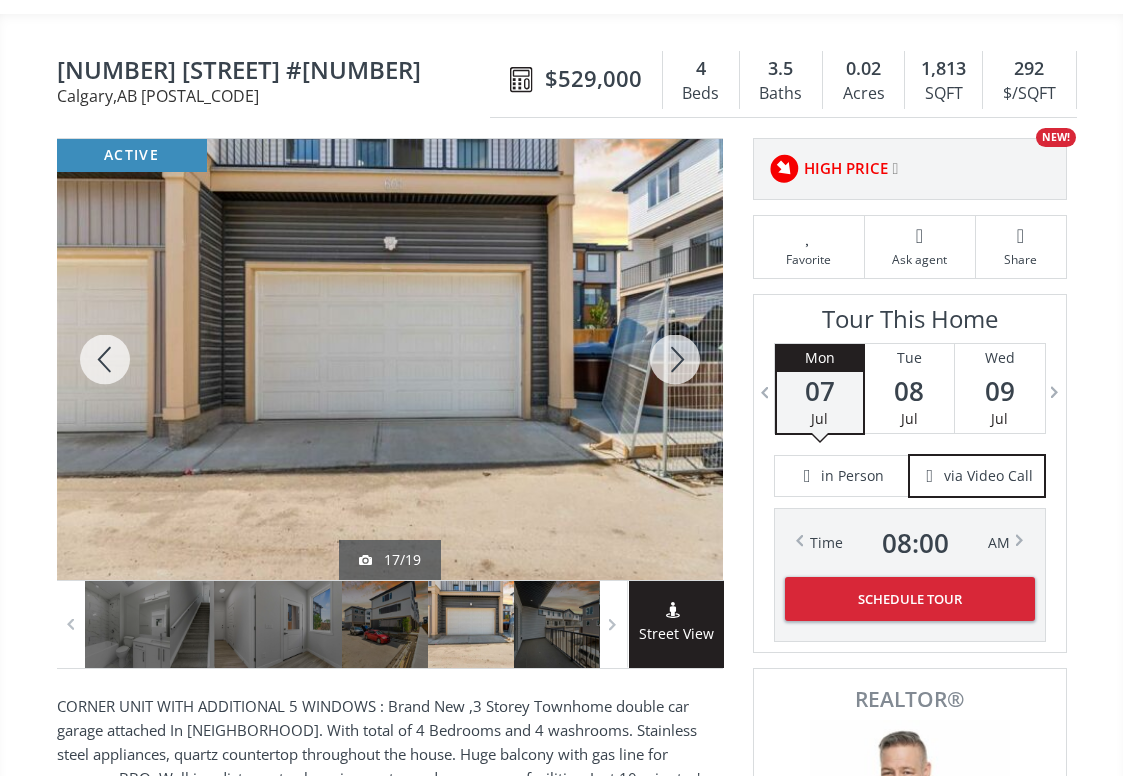 click at bounding box center (105, 359) 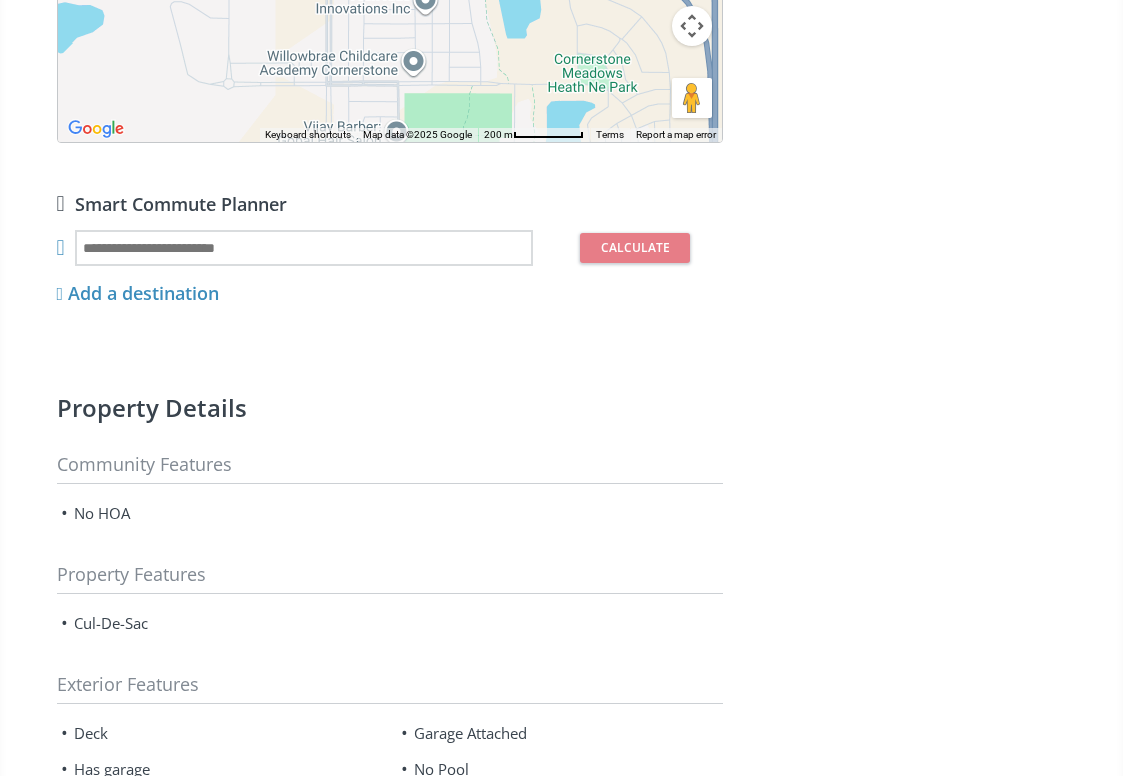 scroll, scrollTop: 1340, scrollLeft: 0, axis: vertical 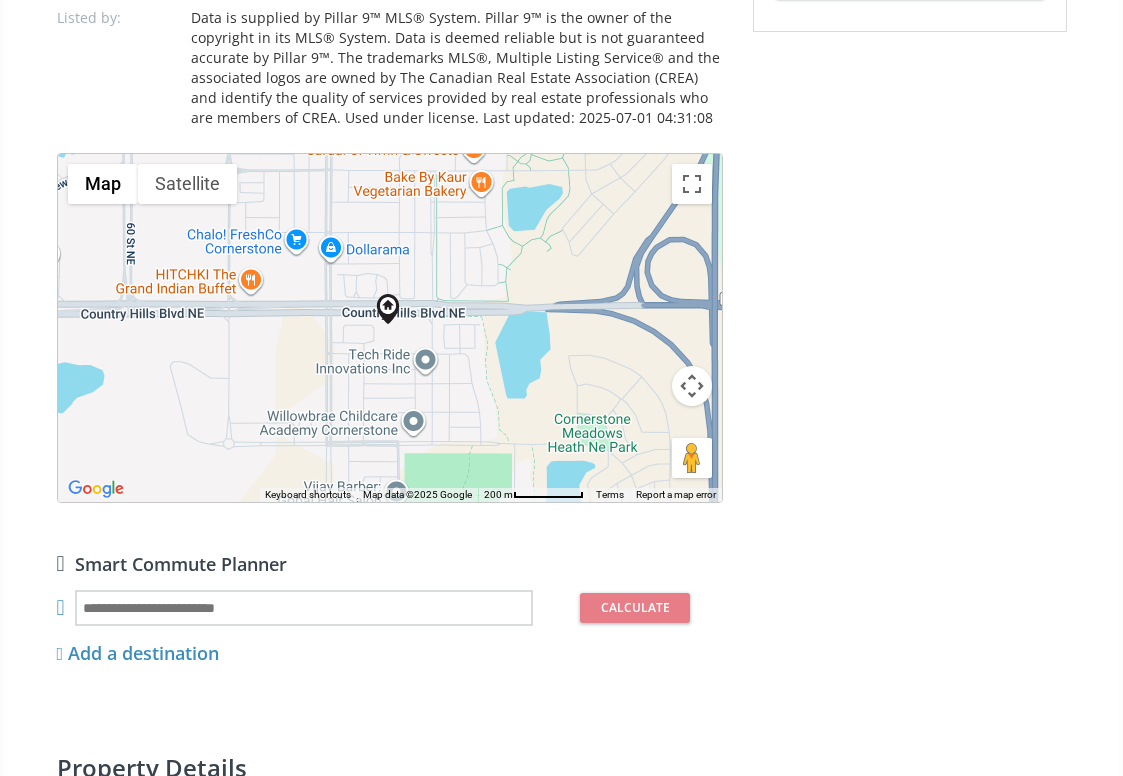 click on "To navigate, press the arrow keys." at bounding box center (390, 328) 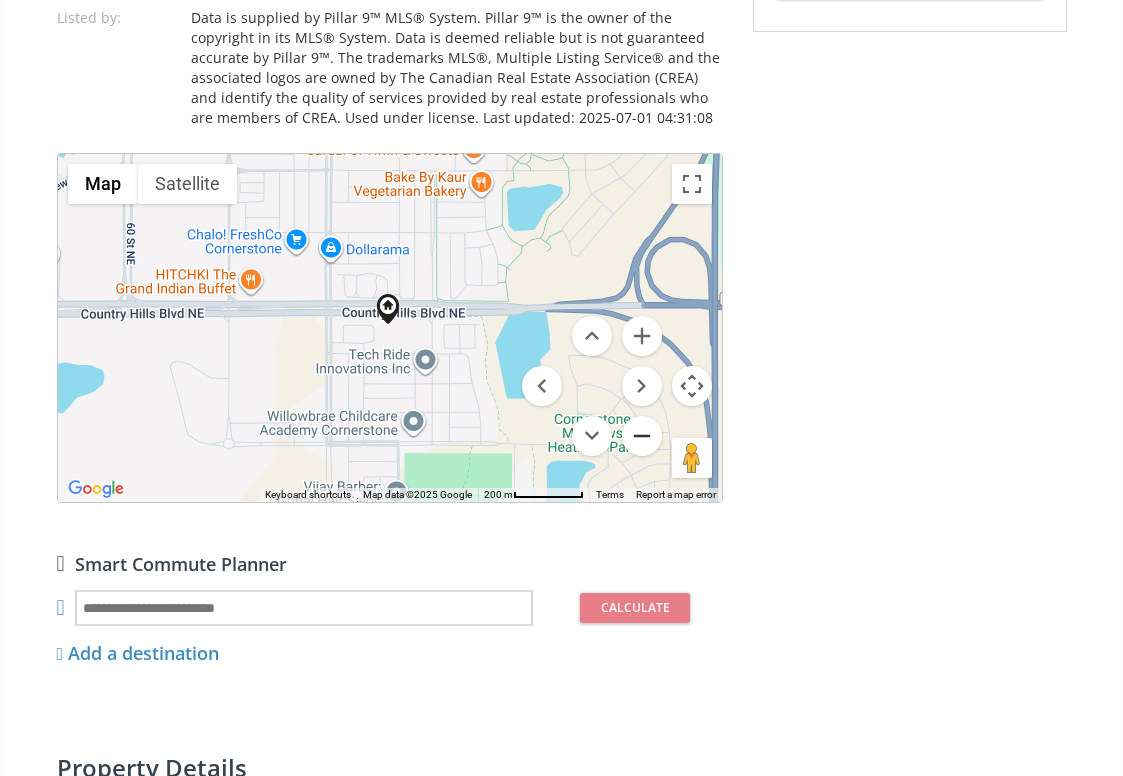 click at bounding box center [642, 436] 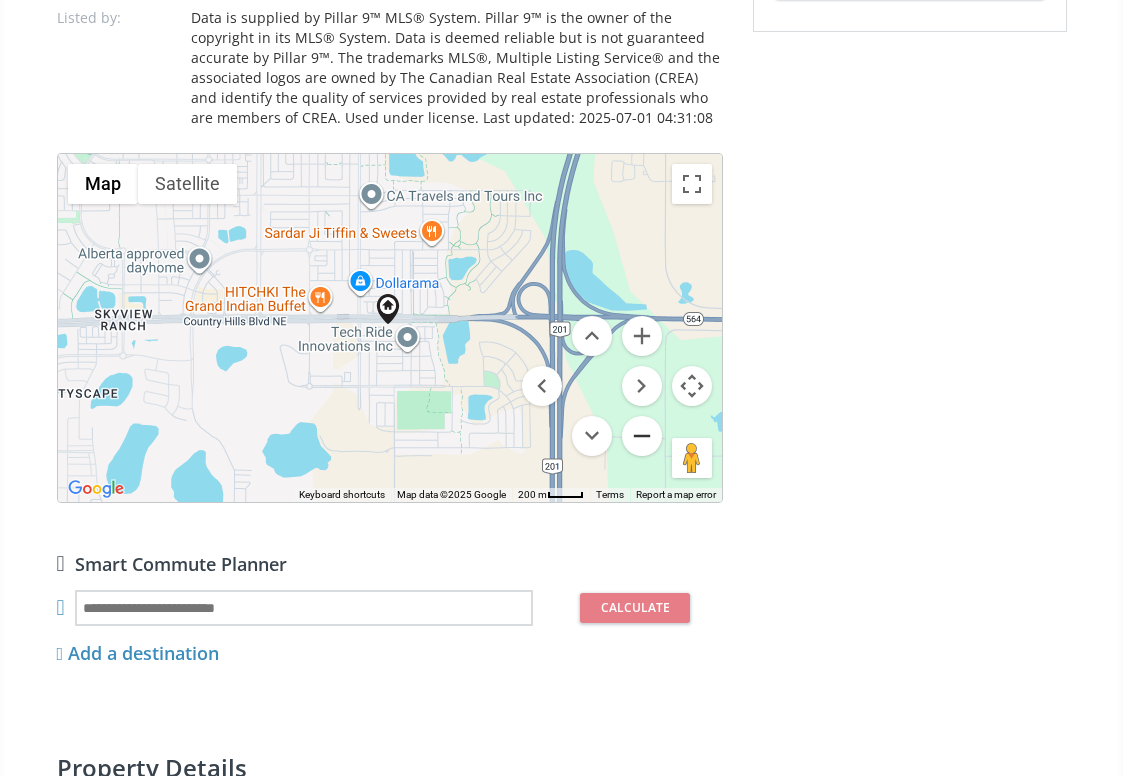 click at bounding box center (642, 436) 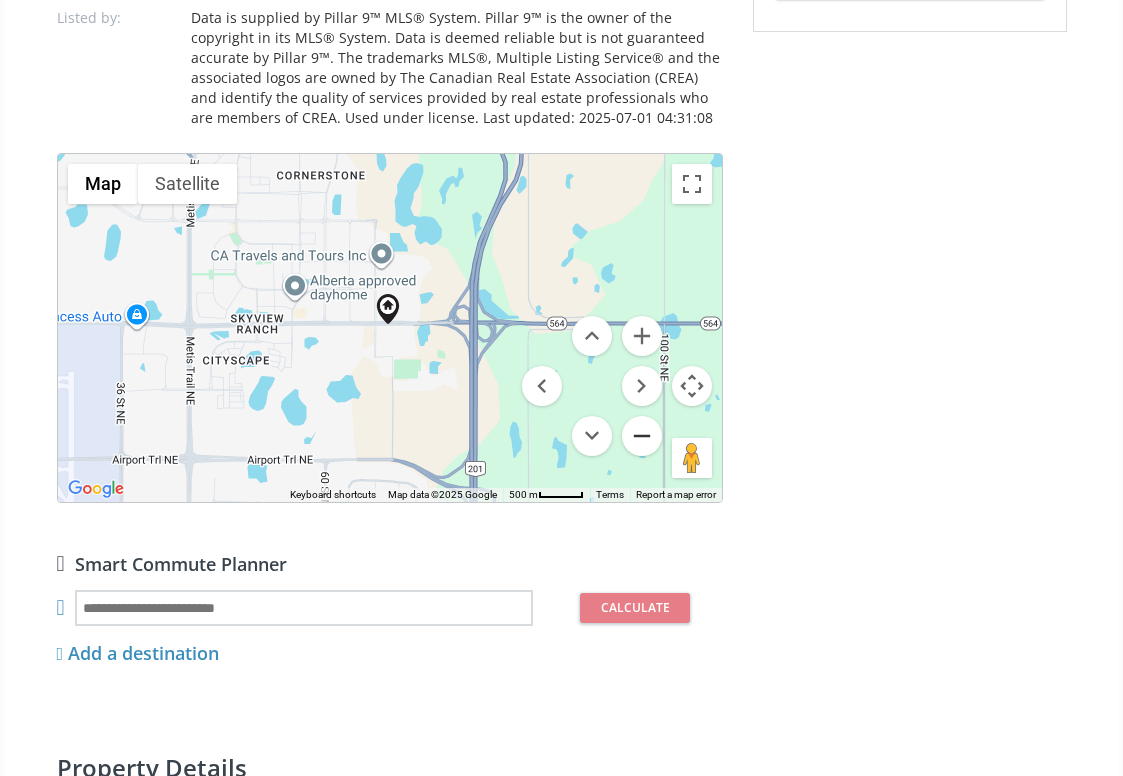 click at bounding box center (642, 436) 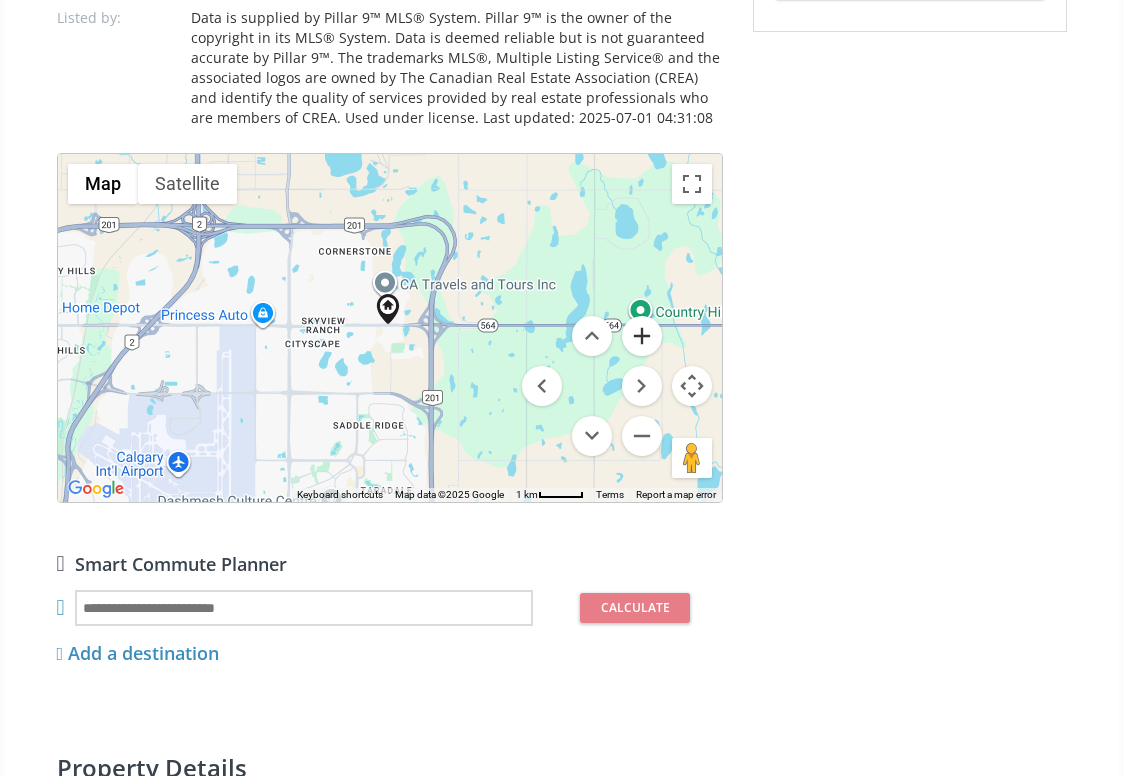 click at bounding box center [642, 336] 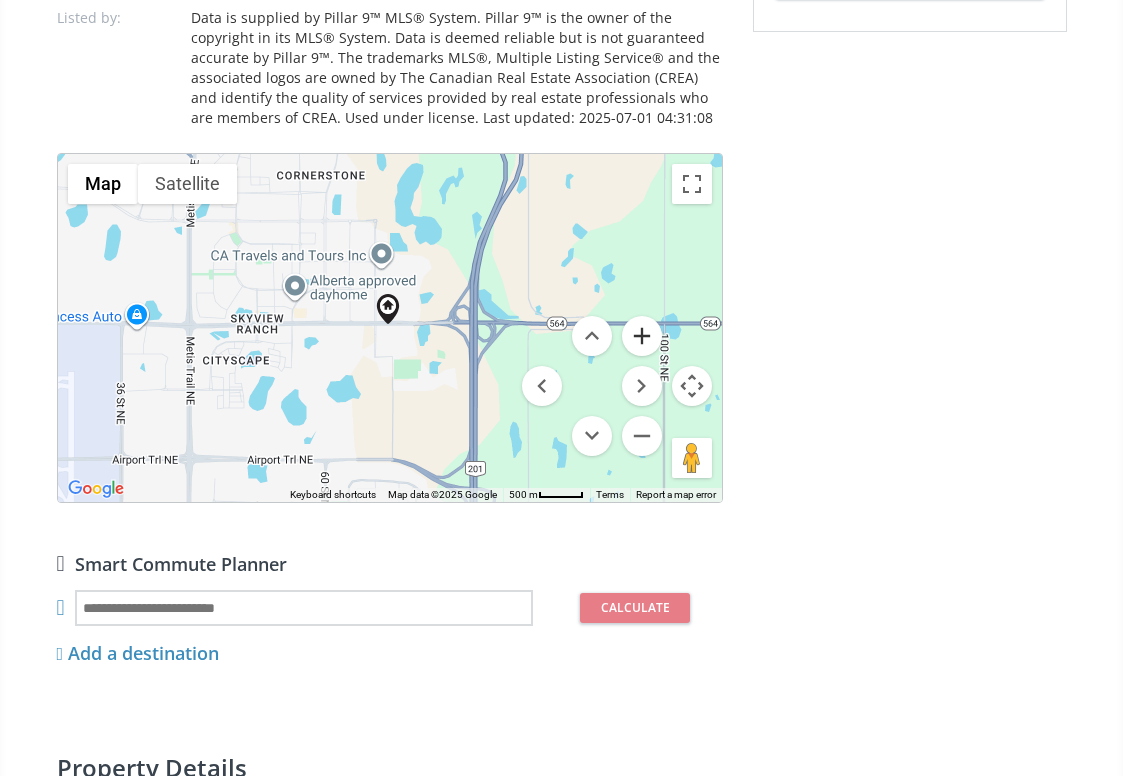 click at bounding box center (642, 336) 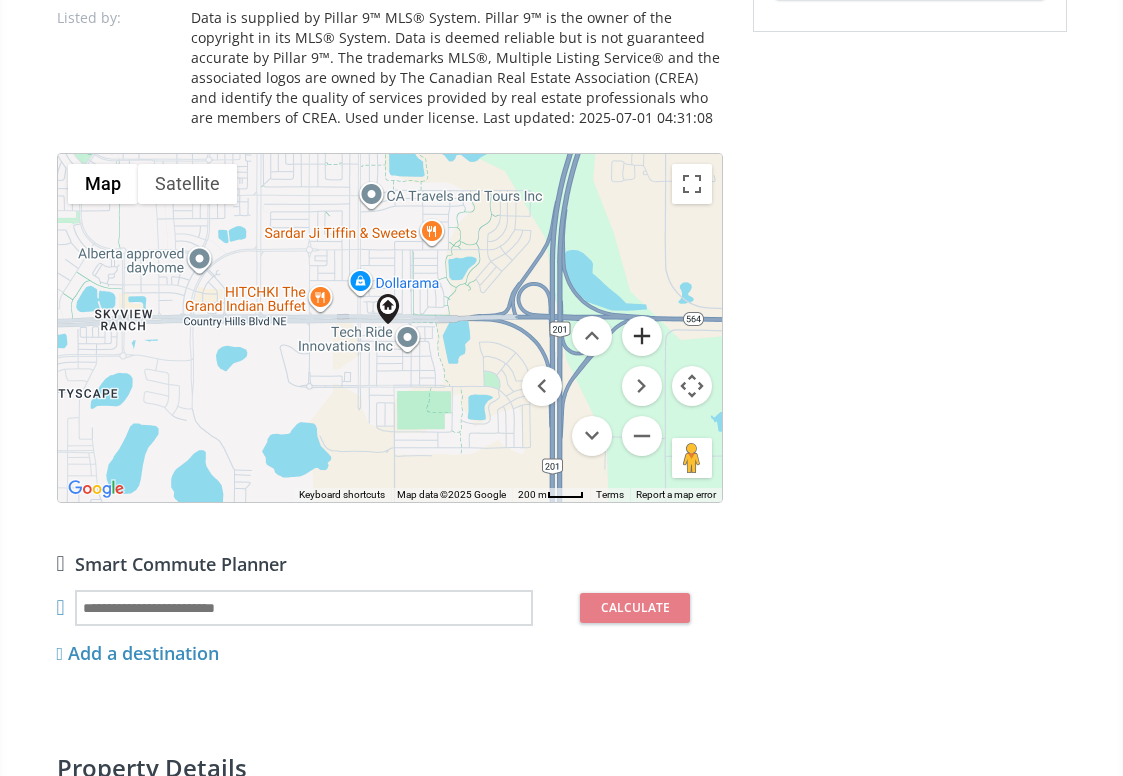 click at bounding box center [642, 336] 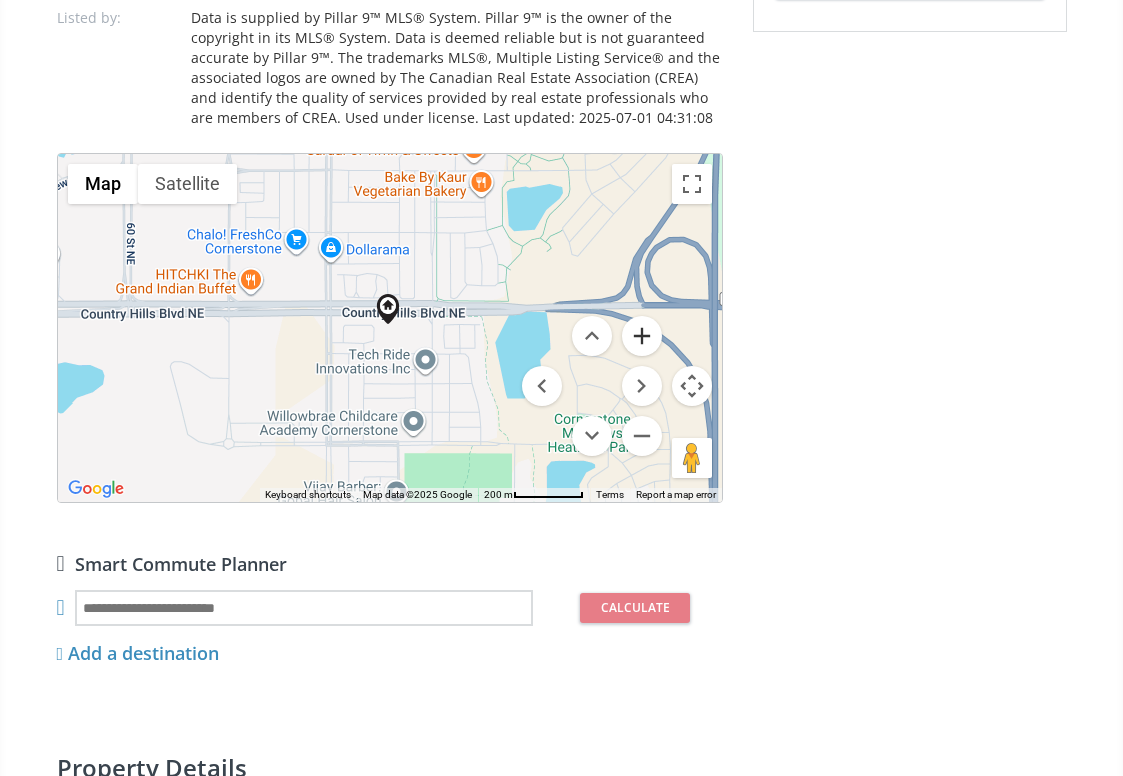 click at bounding box center [642, 336] 